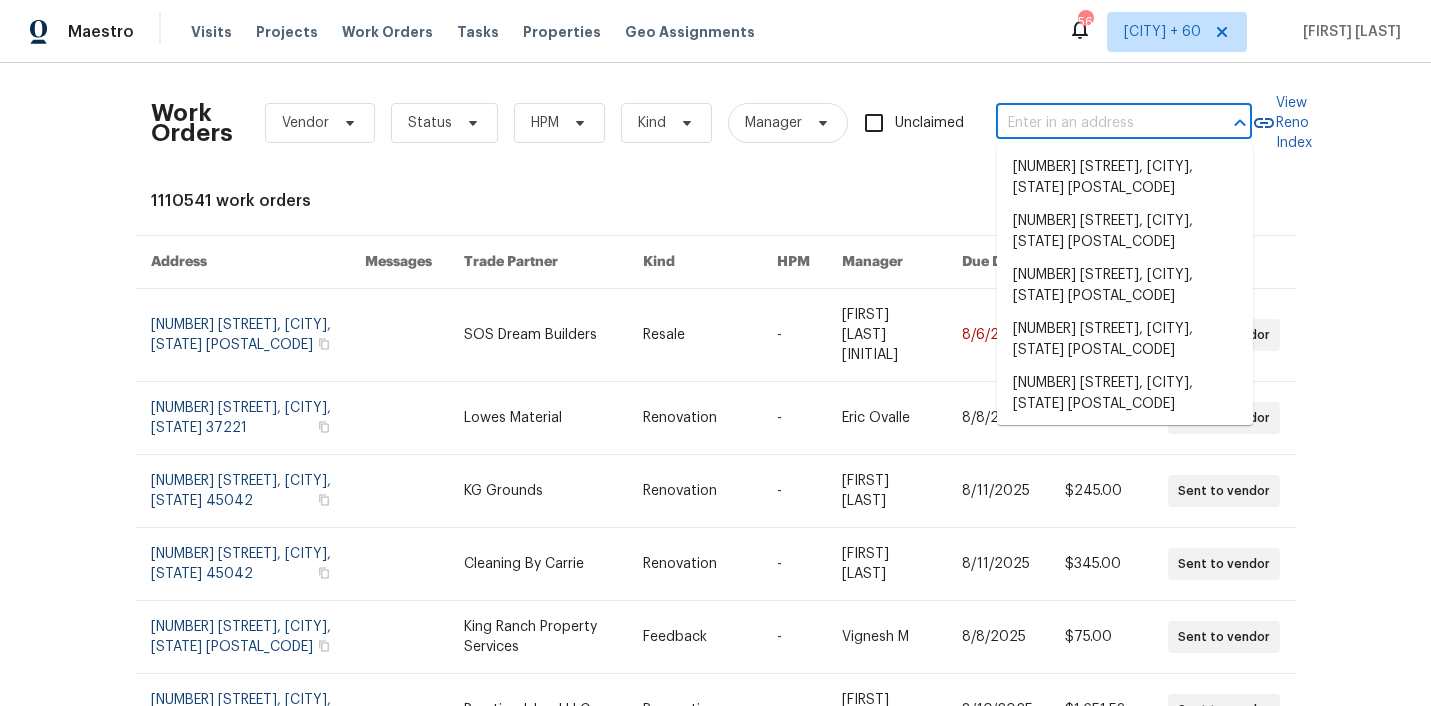 scroll, scrollTop: 0, scrollLeft: 0, axis: both 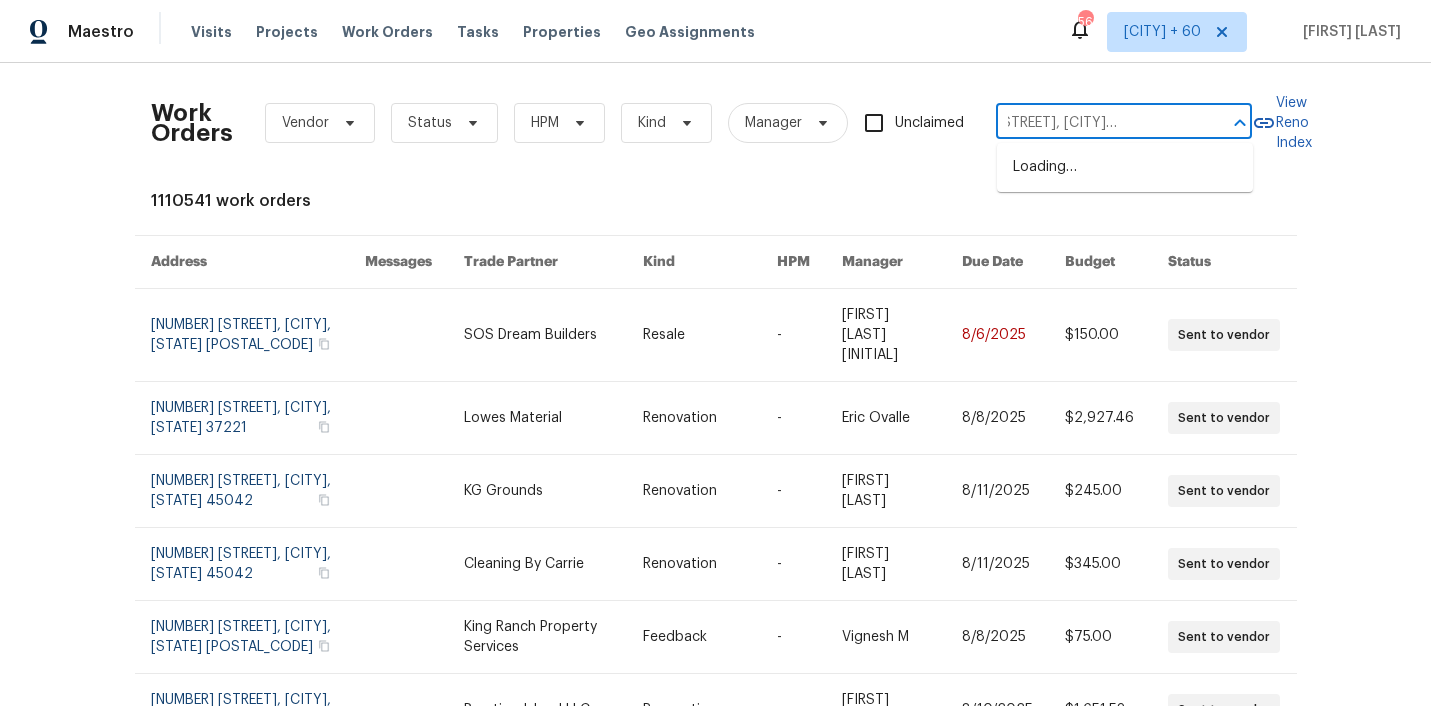 type on "[NUMBER] [STREET], [CITY], [STATE] [POSTAL_CODE]" 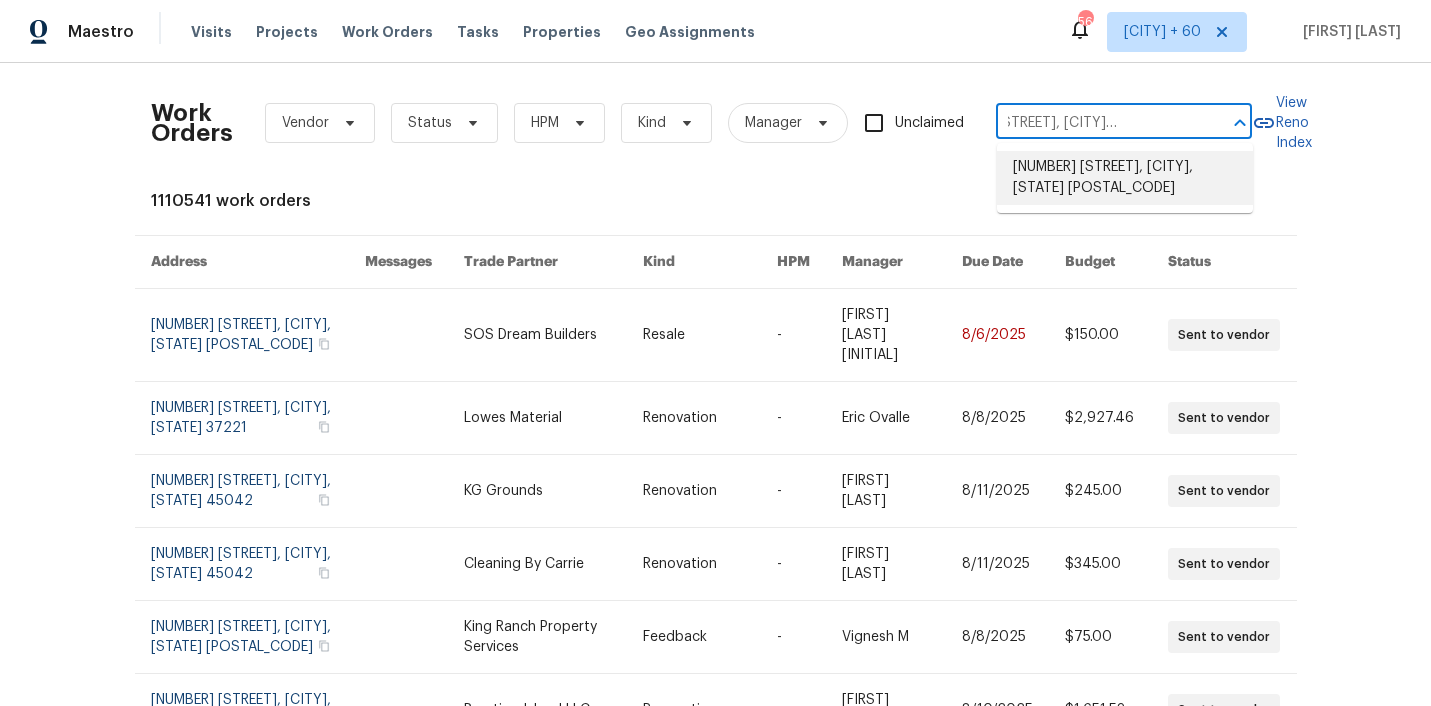 click on "[NUMBER] [STREET], [CITY], [STATE] [POSTAL_CODE]" at bounding box center (1125, 178) 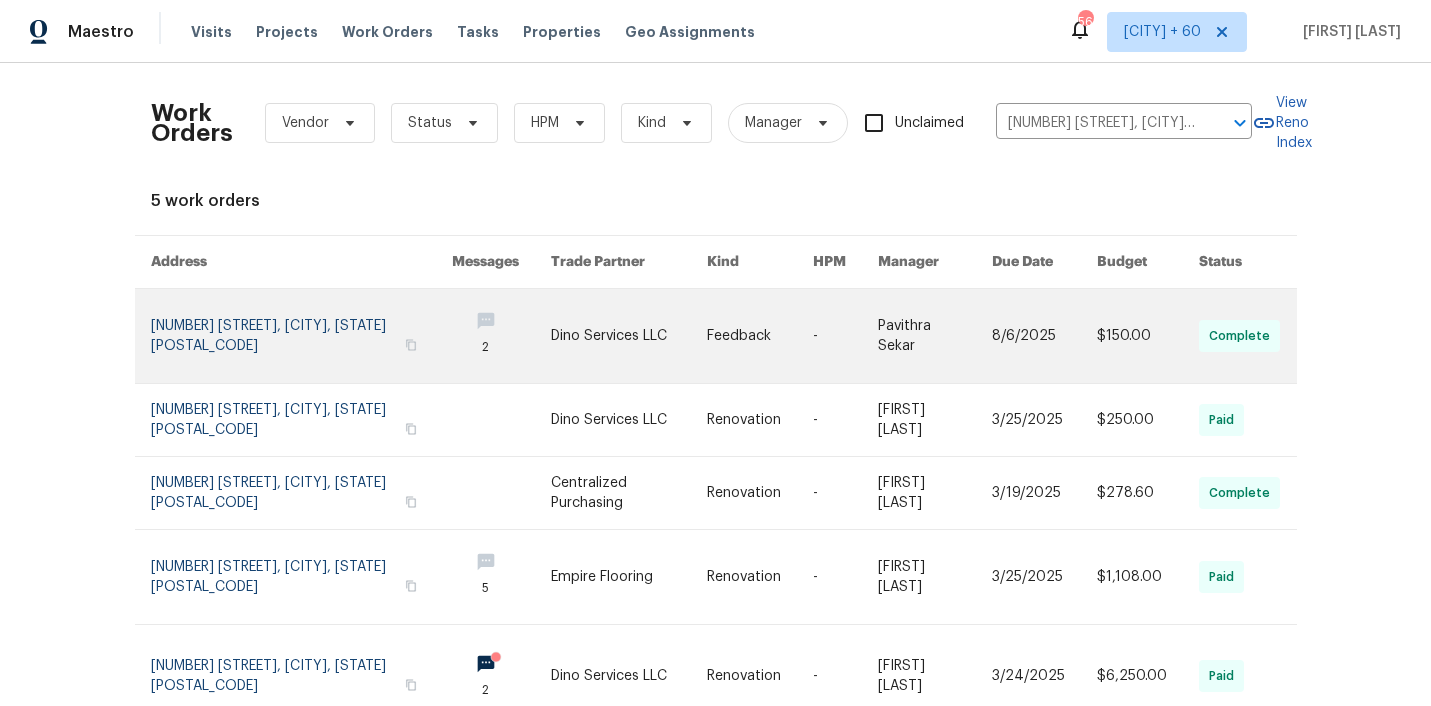 click at bounding box center [629, 336] 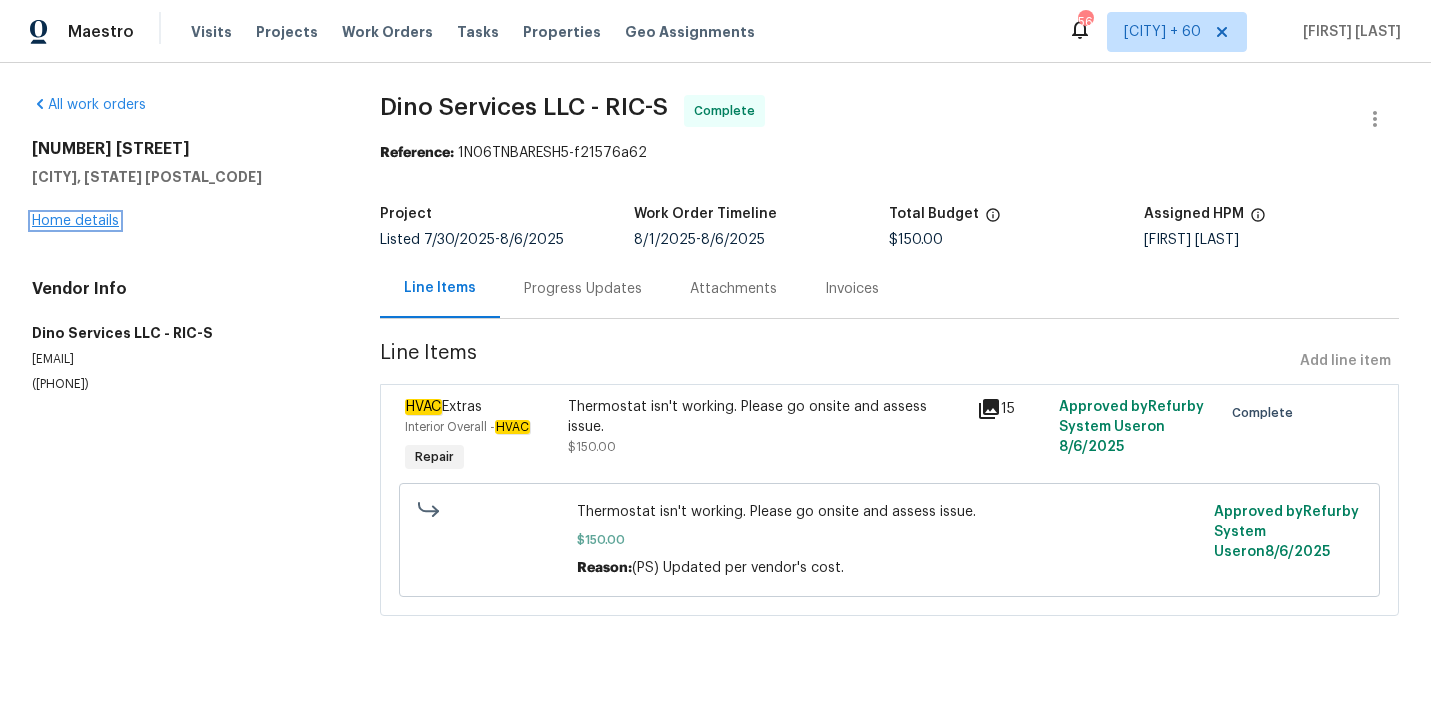 click on "Home details" at bounding box center (75, 221) 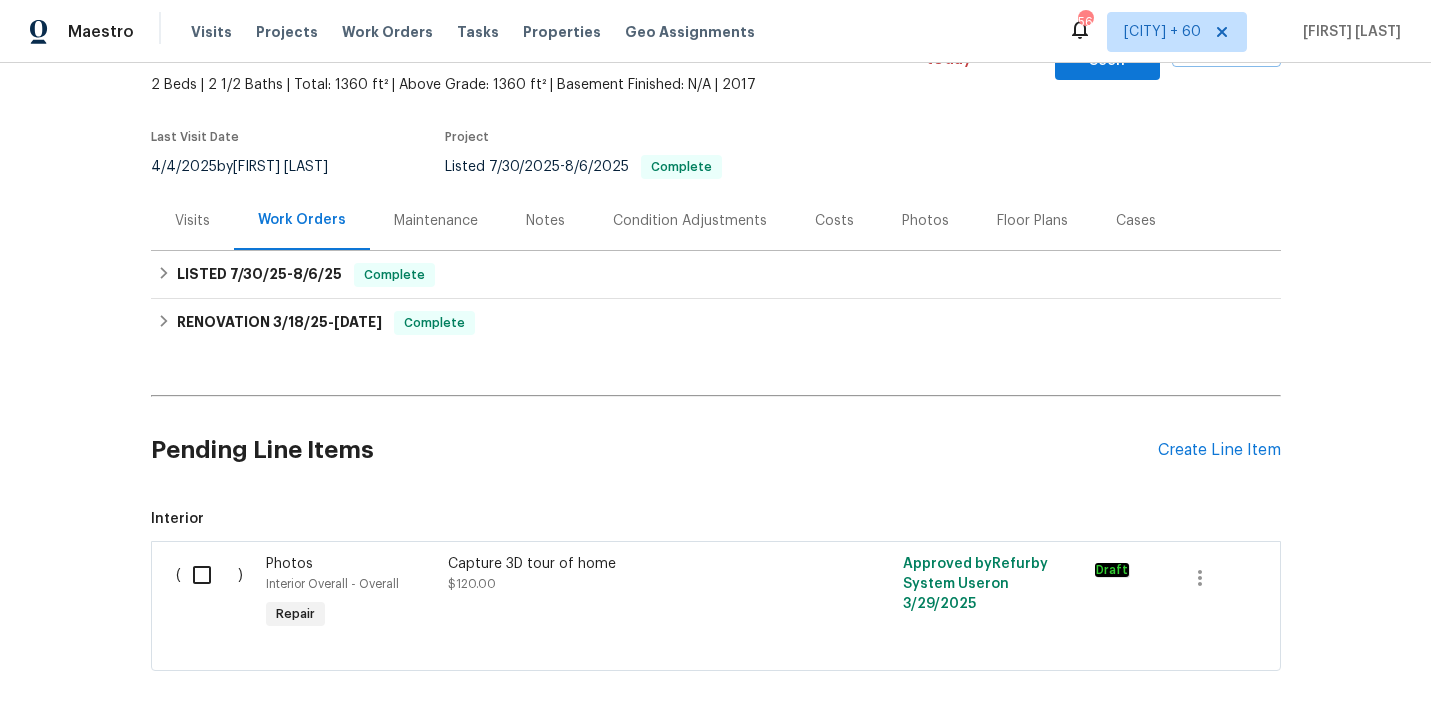 scroll, scrollTop: 0, scrollLeft: 0, axis: both 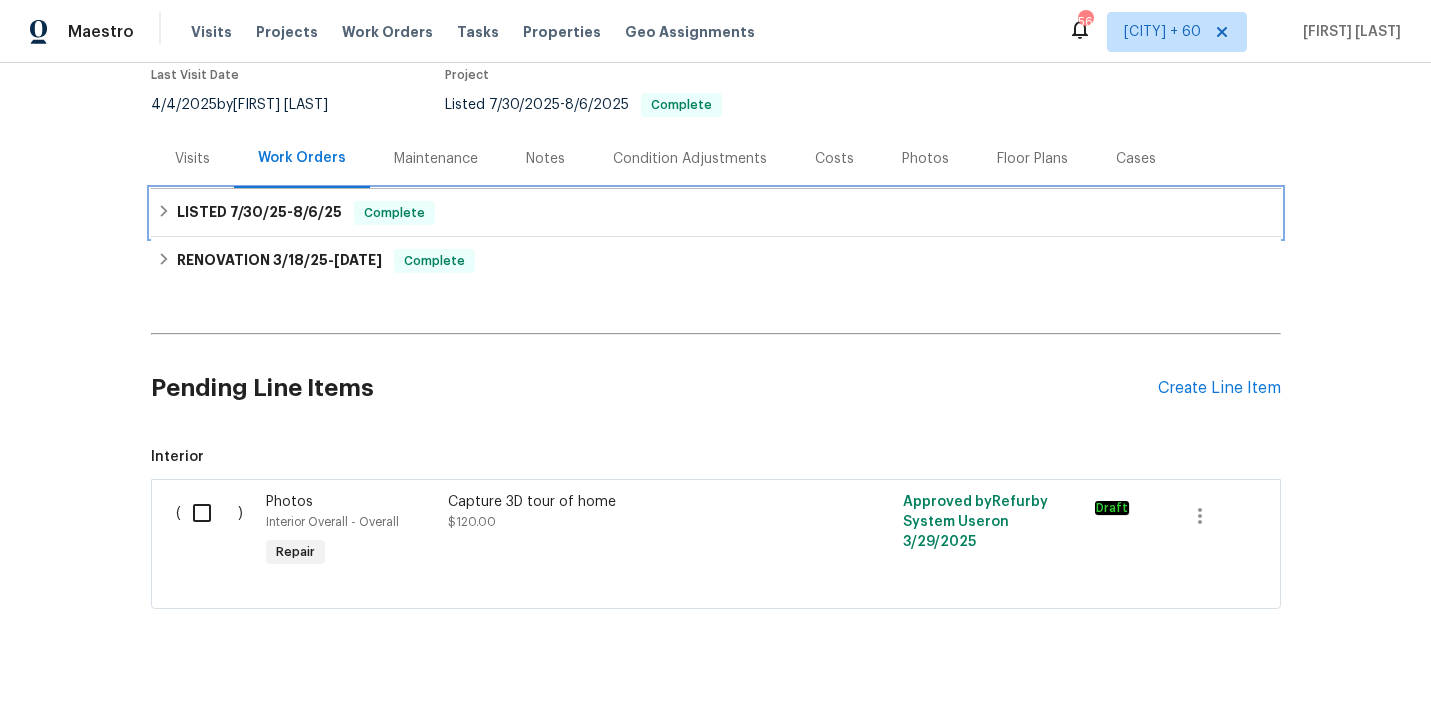 click on "LISTED   [DATE]  -  [DATE] Complete" at bounding box center (716, 213) 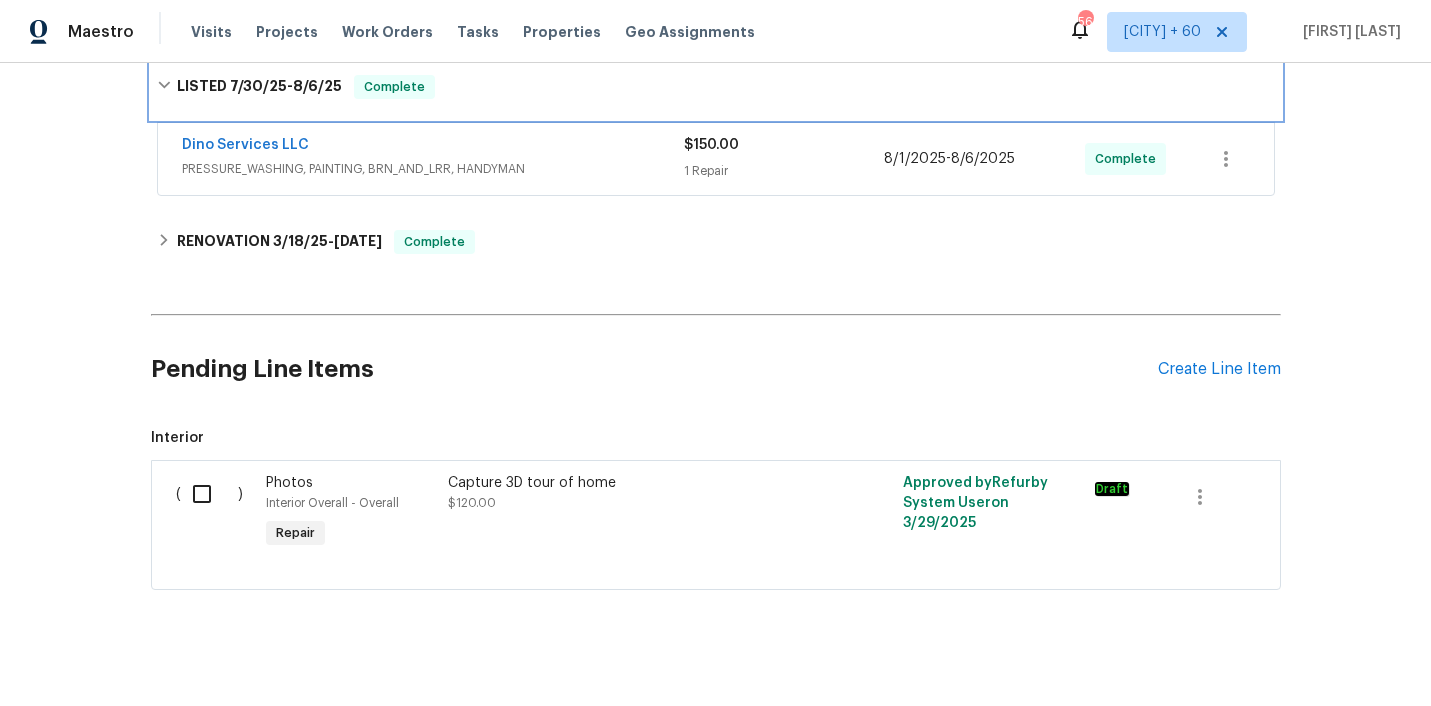 scroll, scrollTop: 340, scrollLeft: 0, axis: vertical 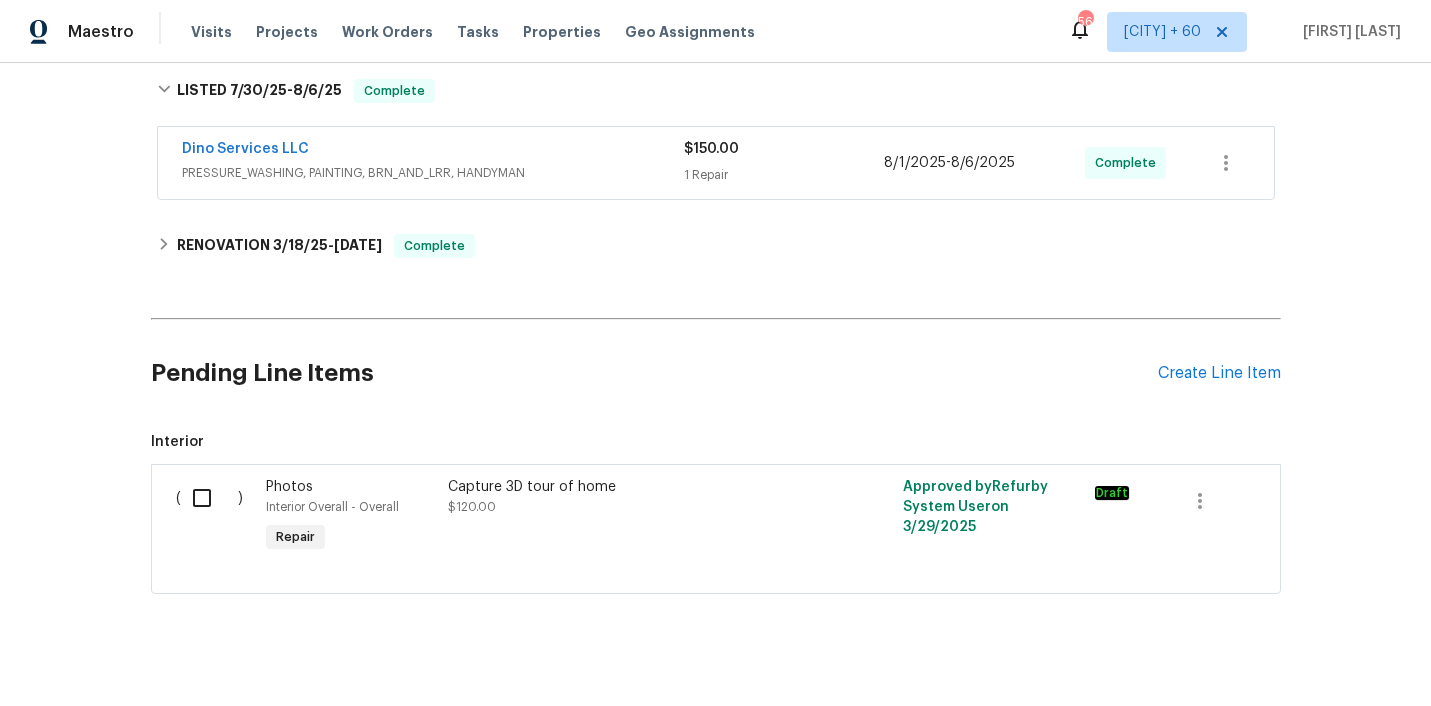 click on "PRESSURE_WASHING, PAINTING, BRN_AND_LRR, HANDYMAN" at bounding box center [433, 173] 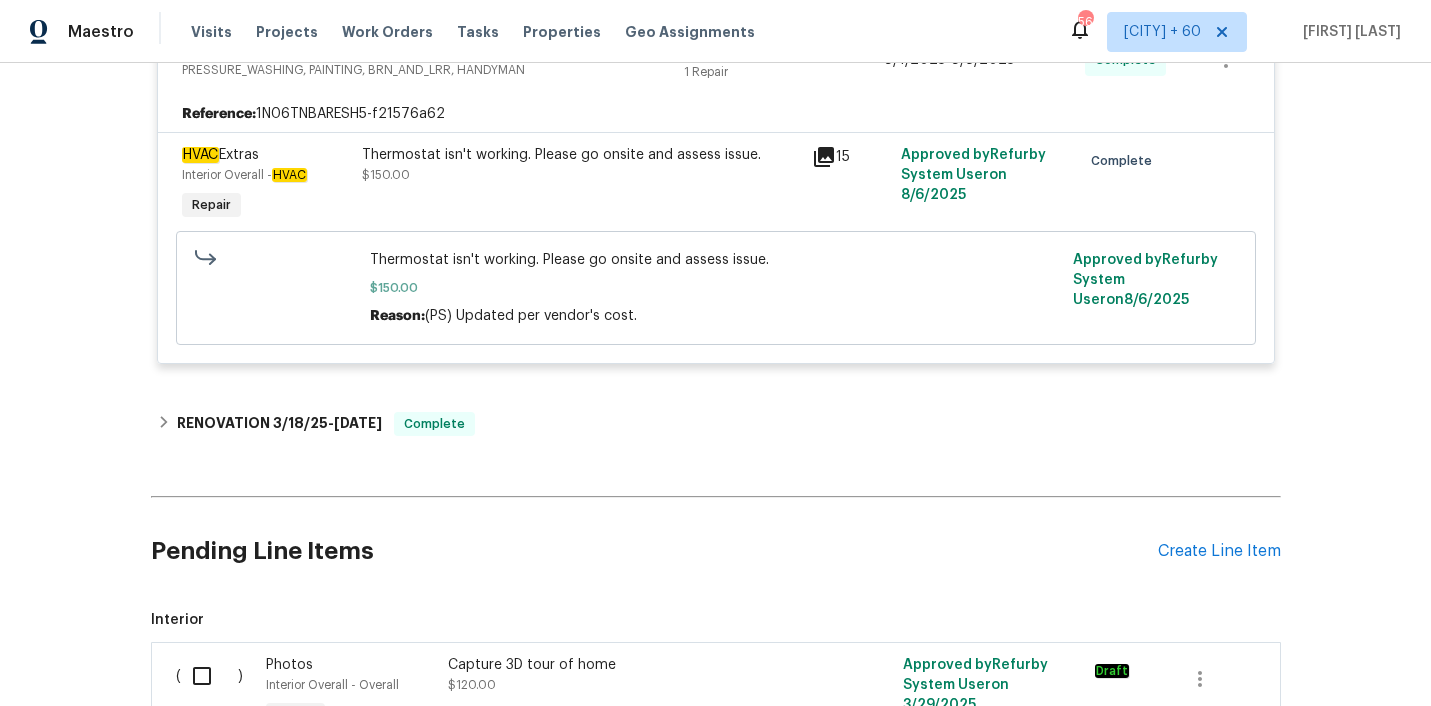 scroll, scrollTop: 501, scrollLeft: 0, axis: vertical 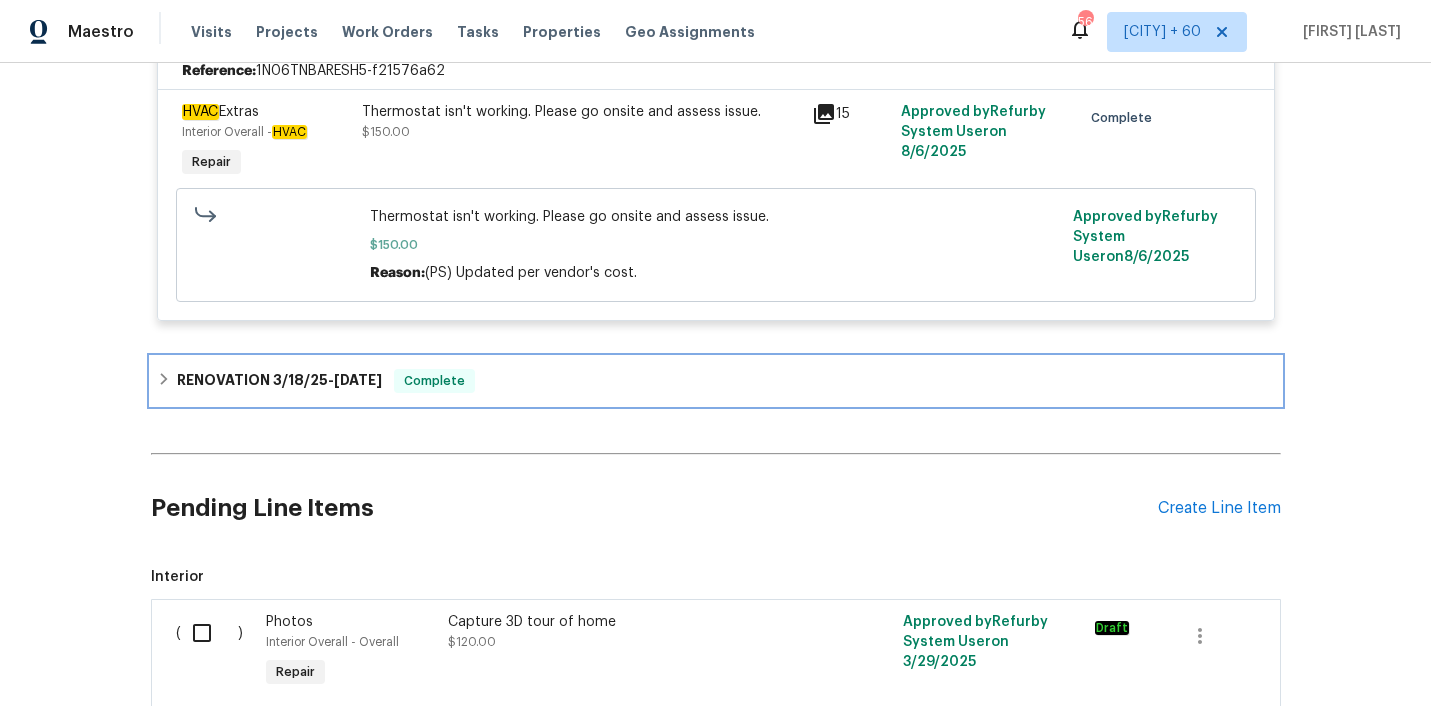 click on "RENOVATION   [DATE]  -  [DATE] Complete" at bounding box center [716, 381] 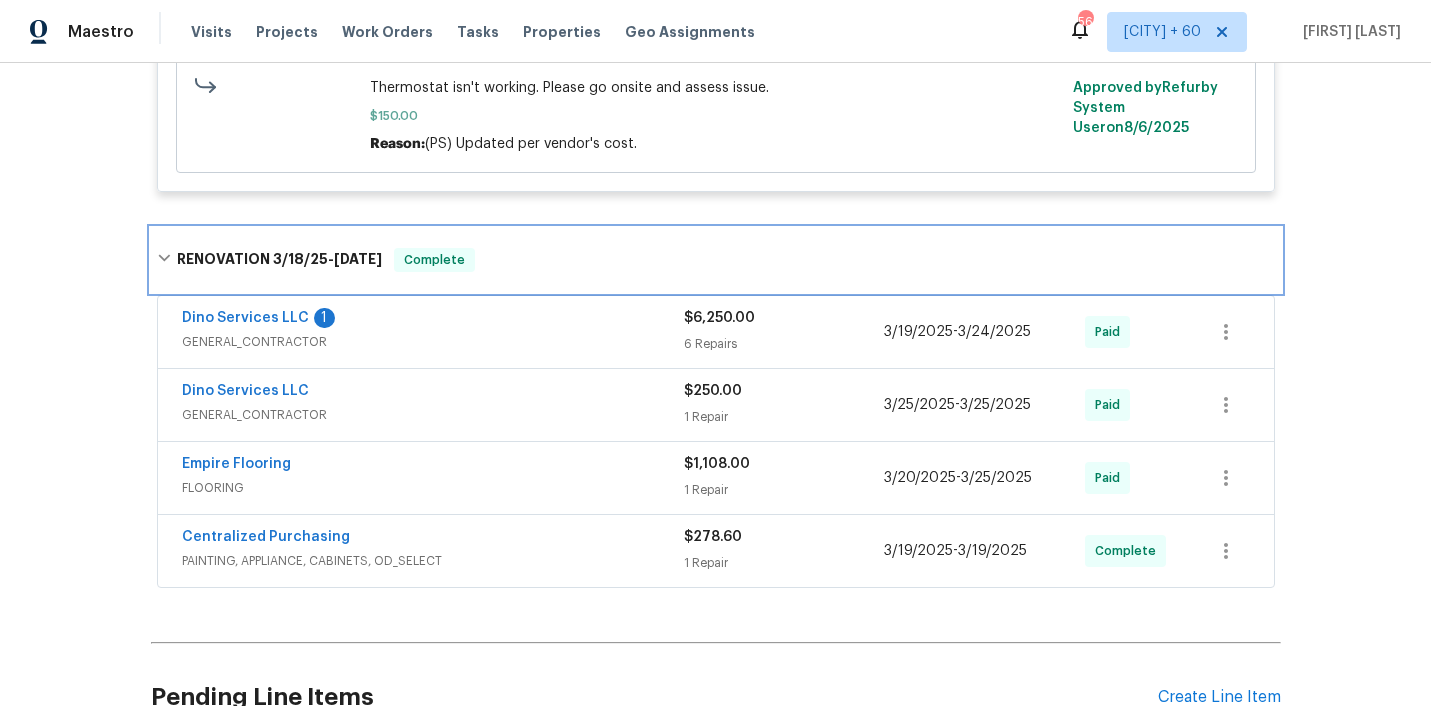 scroll, scrollTop: 664, scrollLeft: 0, axis: vertical 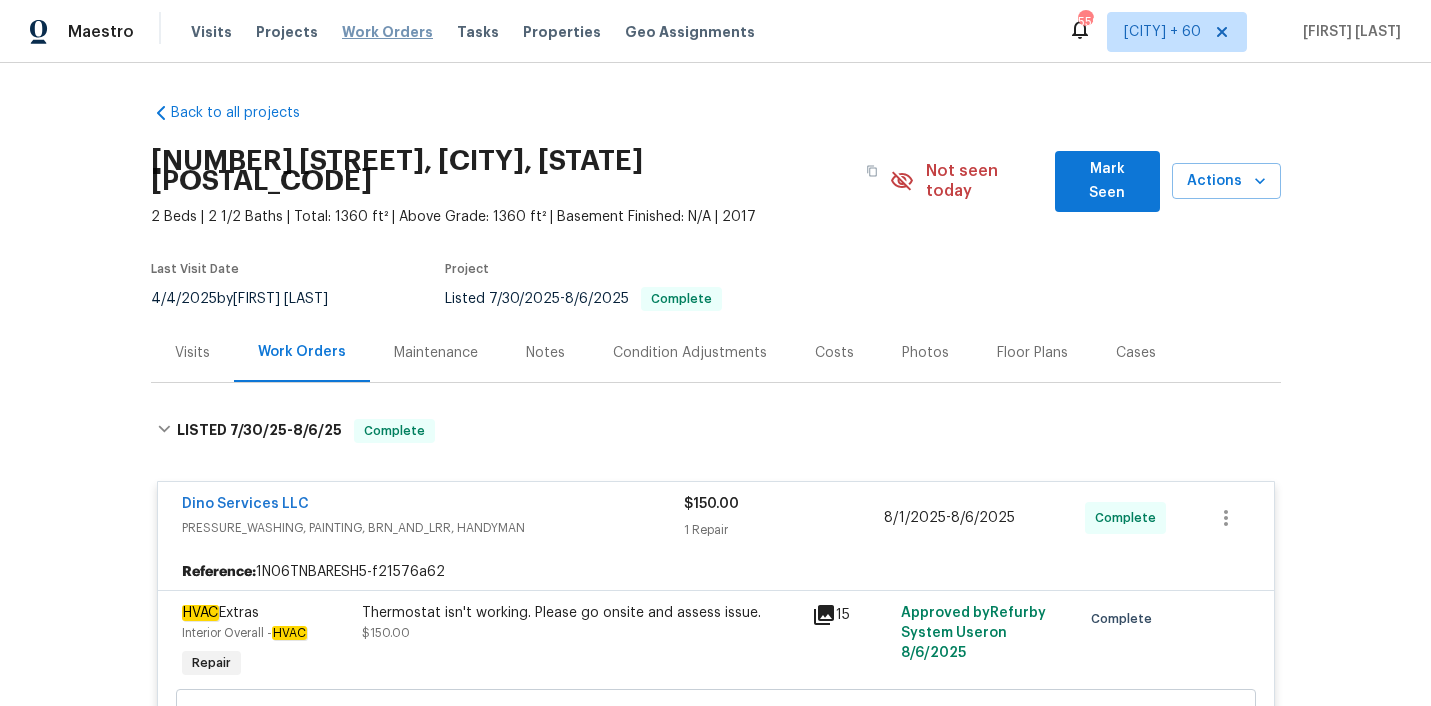 click on "Work Orders" at bounding box center (387, 32) 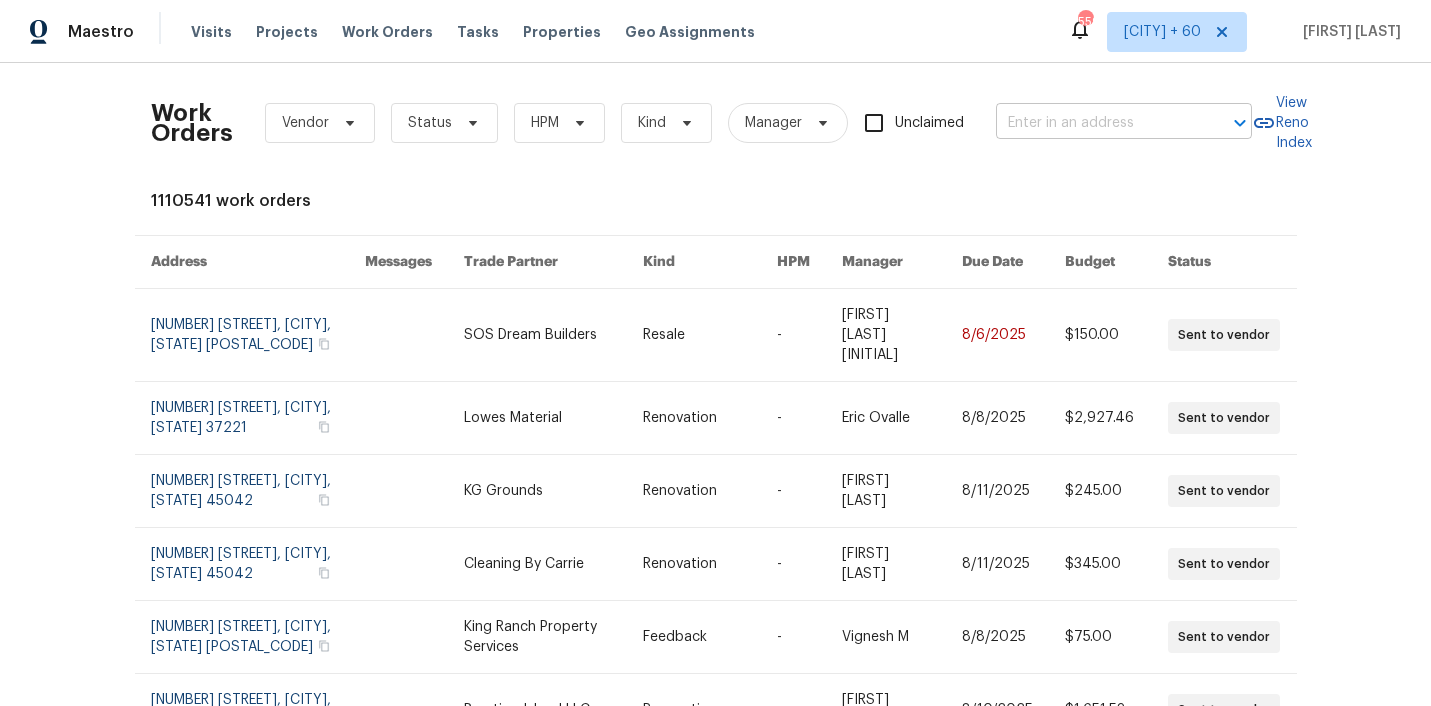 click at bounding box center [1096, 123] 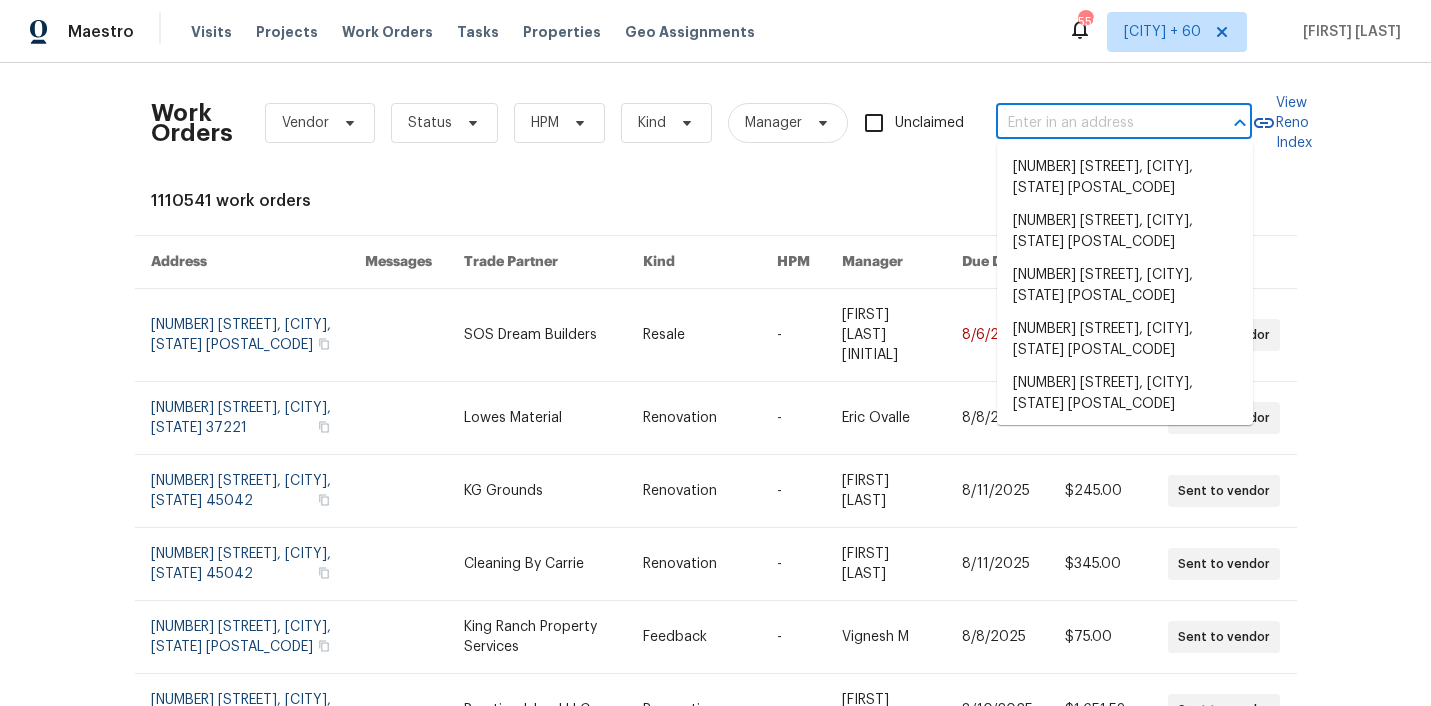 paste on "[NUMBER] [STREET] [CITY], [STATE] [POSTAL_CODE]" 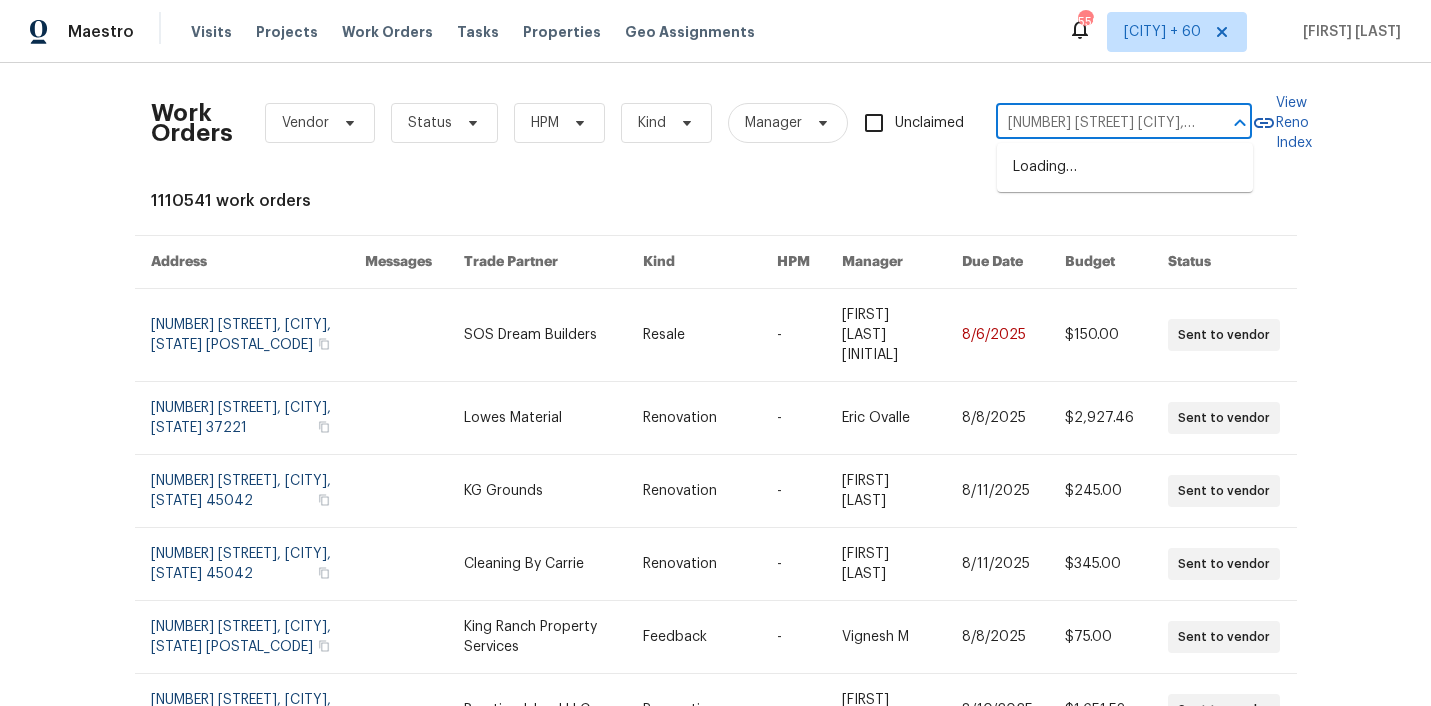 scroll, scrollTop: 0, scrollLeft: 45, axis: horizontal 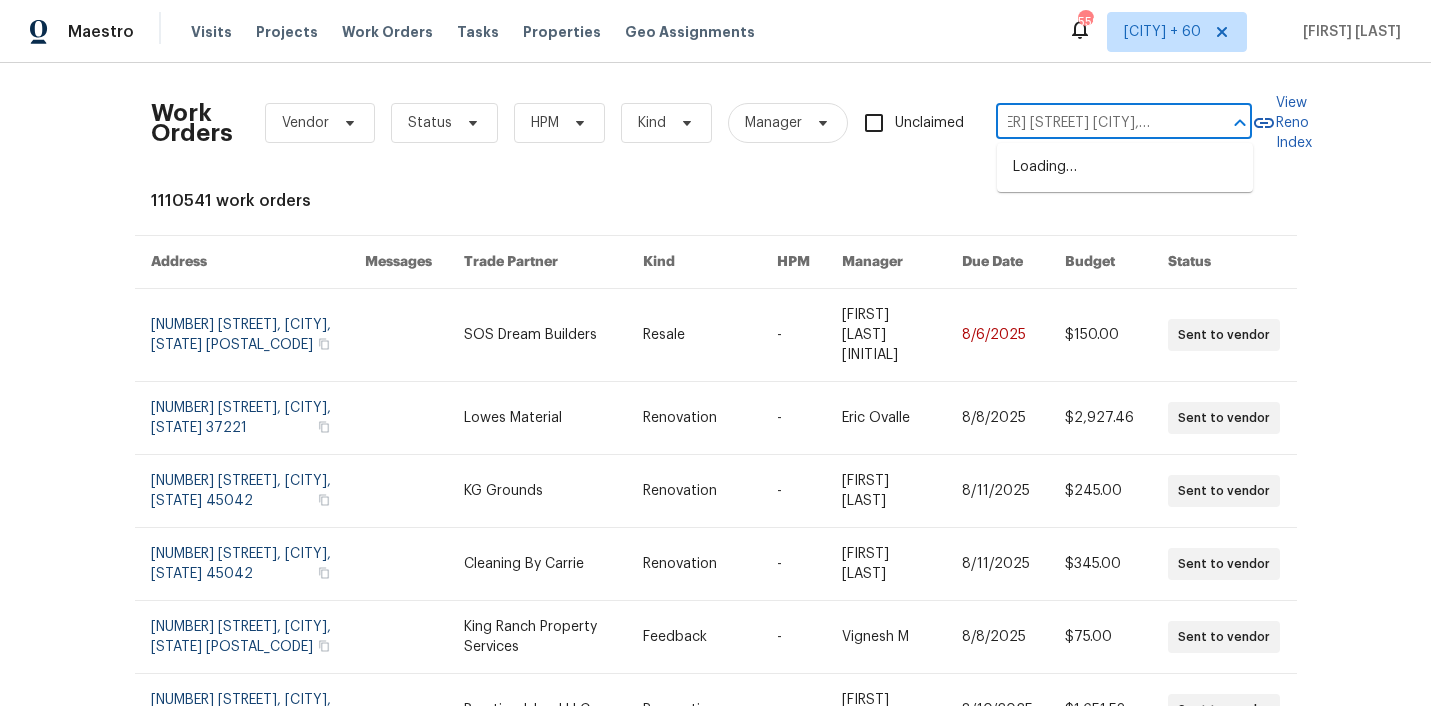 type on "[NUMBER] [STREET] [CITY], [STATE] [POSTAL_CODE]" 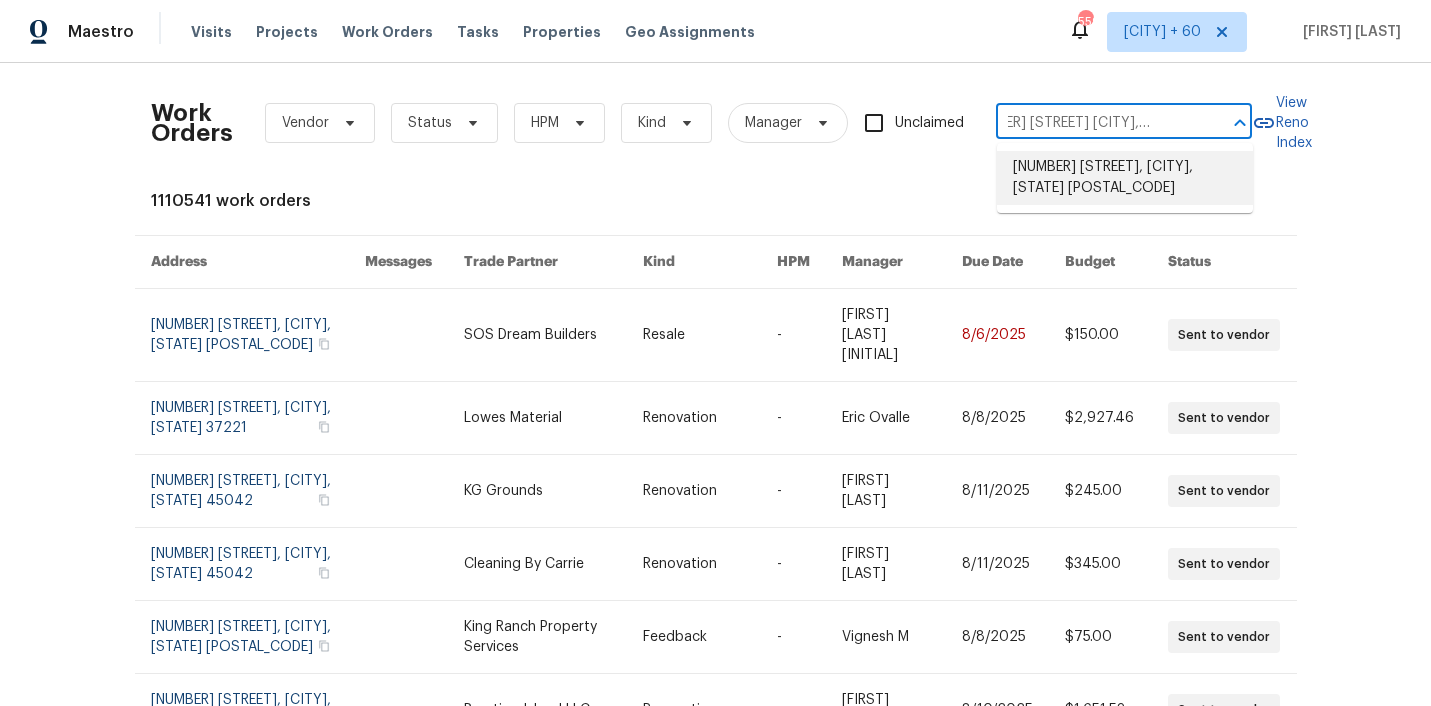 click on "[NUMBER] [STREET], [CITY], [STATE] [POSTAL_CODE]" at bounding box center (1125, 178) 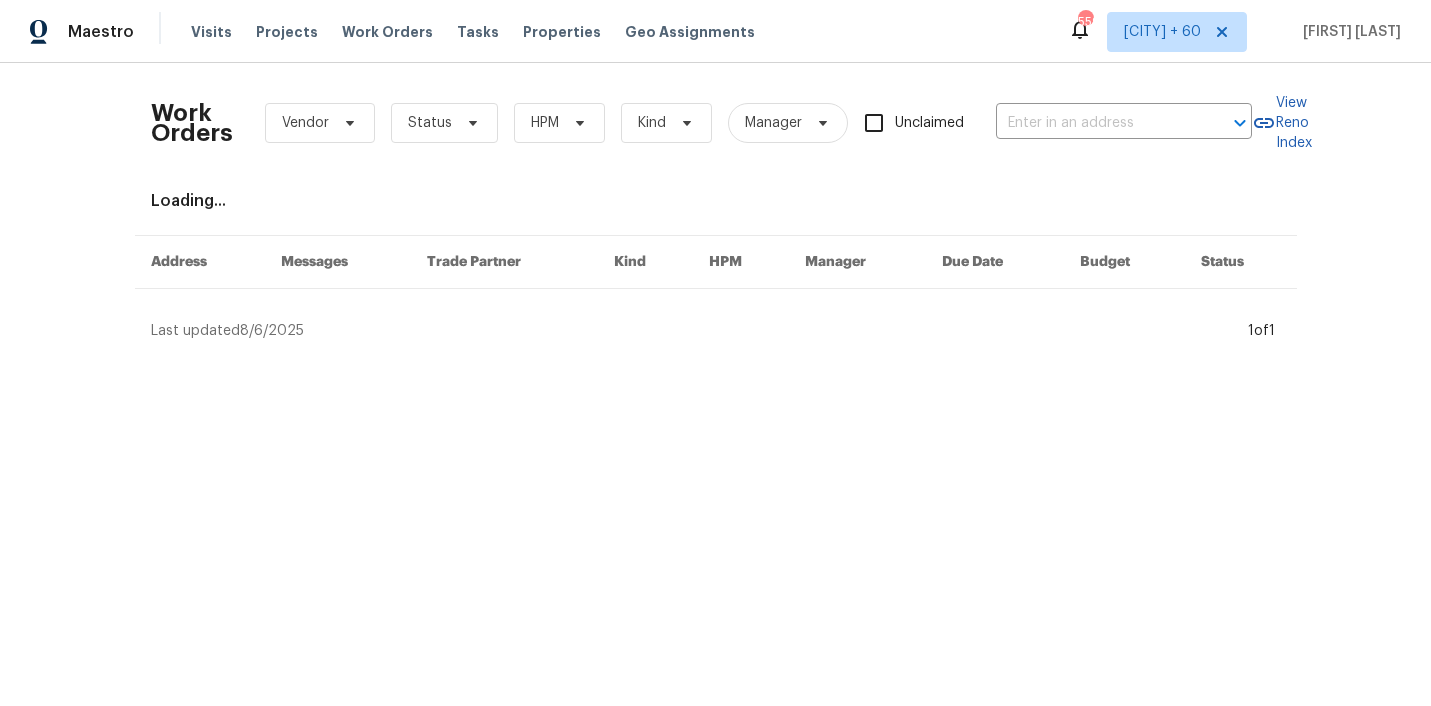 type on "[NUMBER] [STREET], [CITY], [STATE] [POSTAL_CODE]" 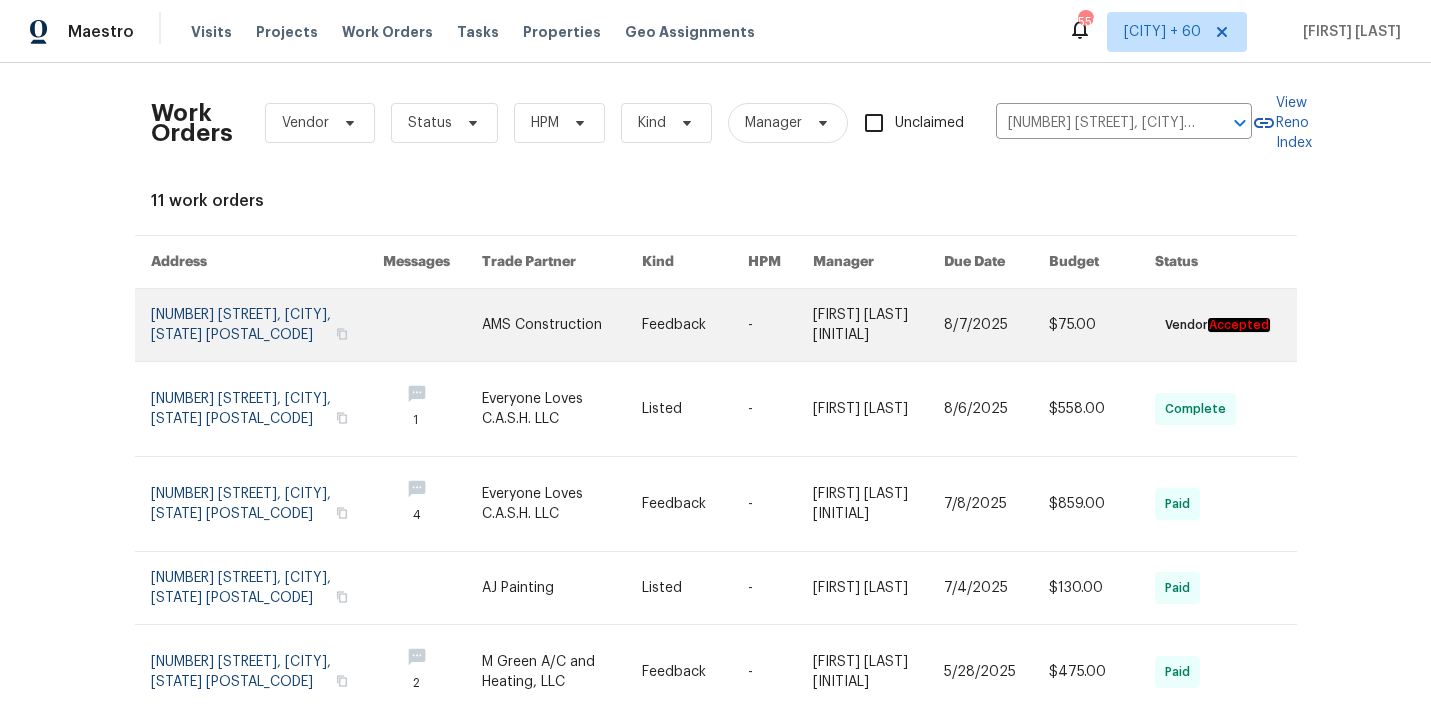 click at bounding box center (695, 325) 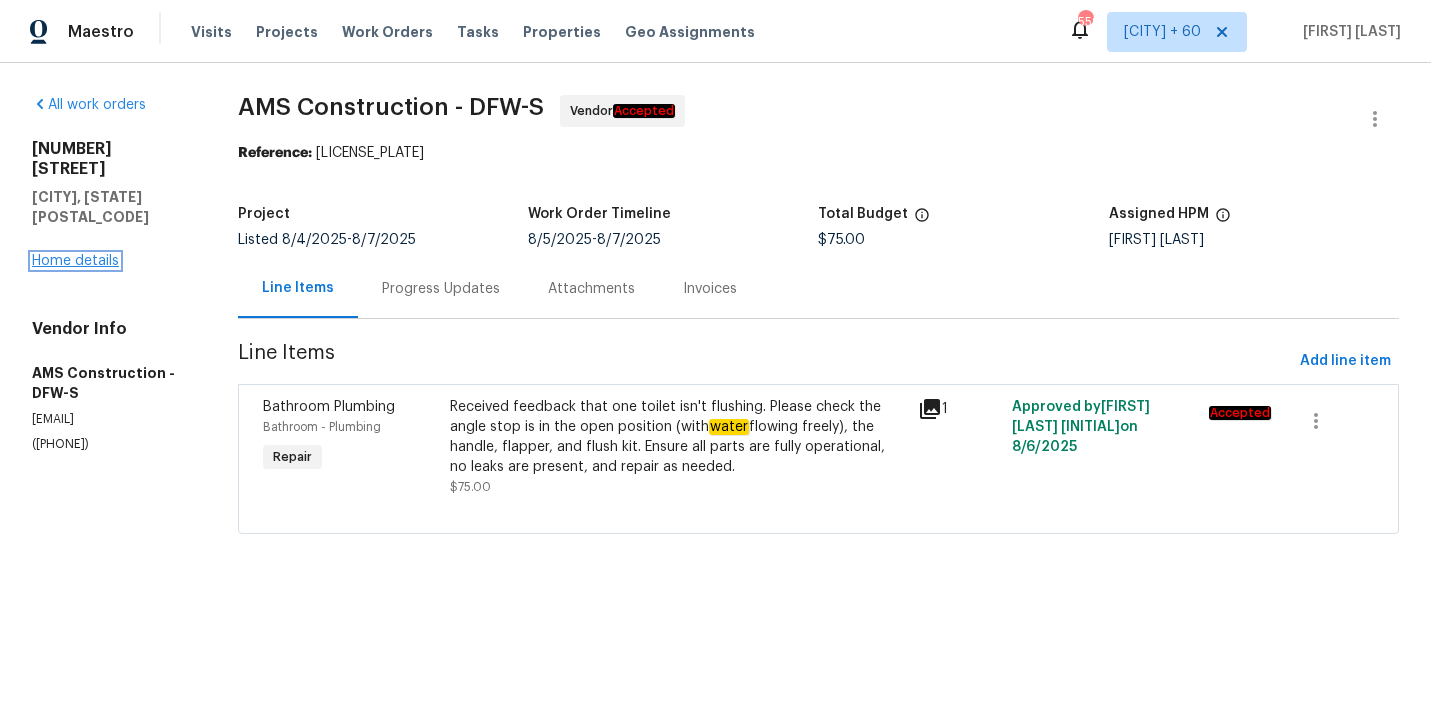 click on "Home details" at bounding box center (75, 261) 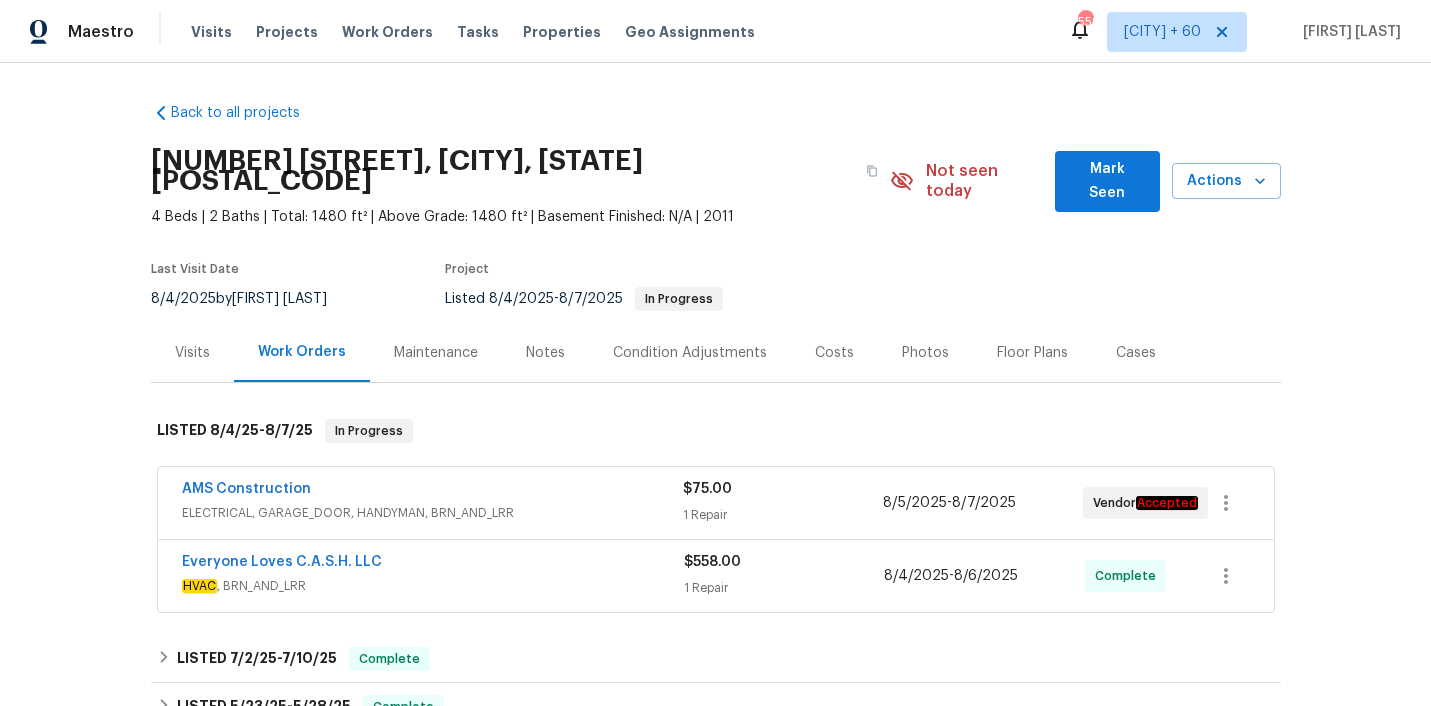 click on "AMS Construction" at bounding box center [432, 491] 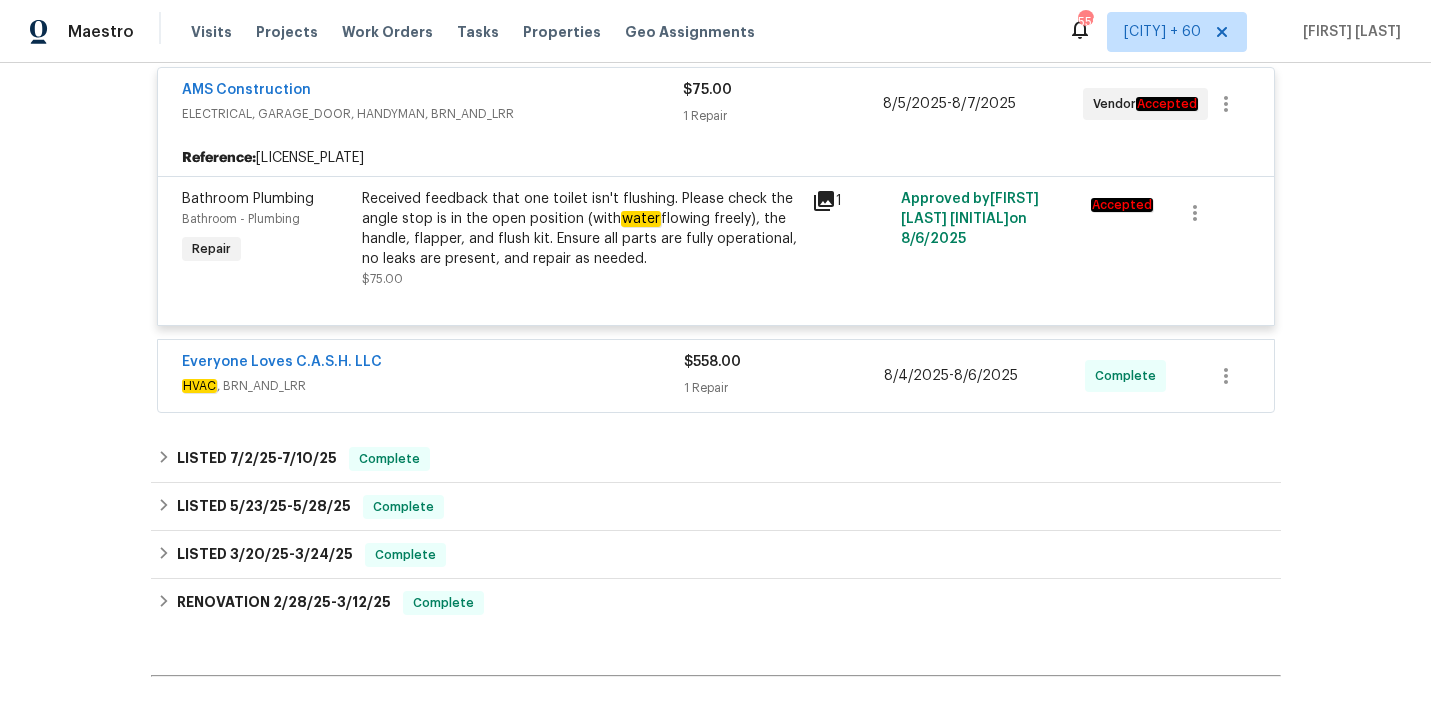 scroll, scrollTop: 417, scrollLeft: 0, axis: vertical 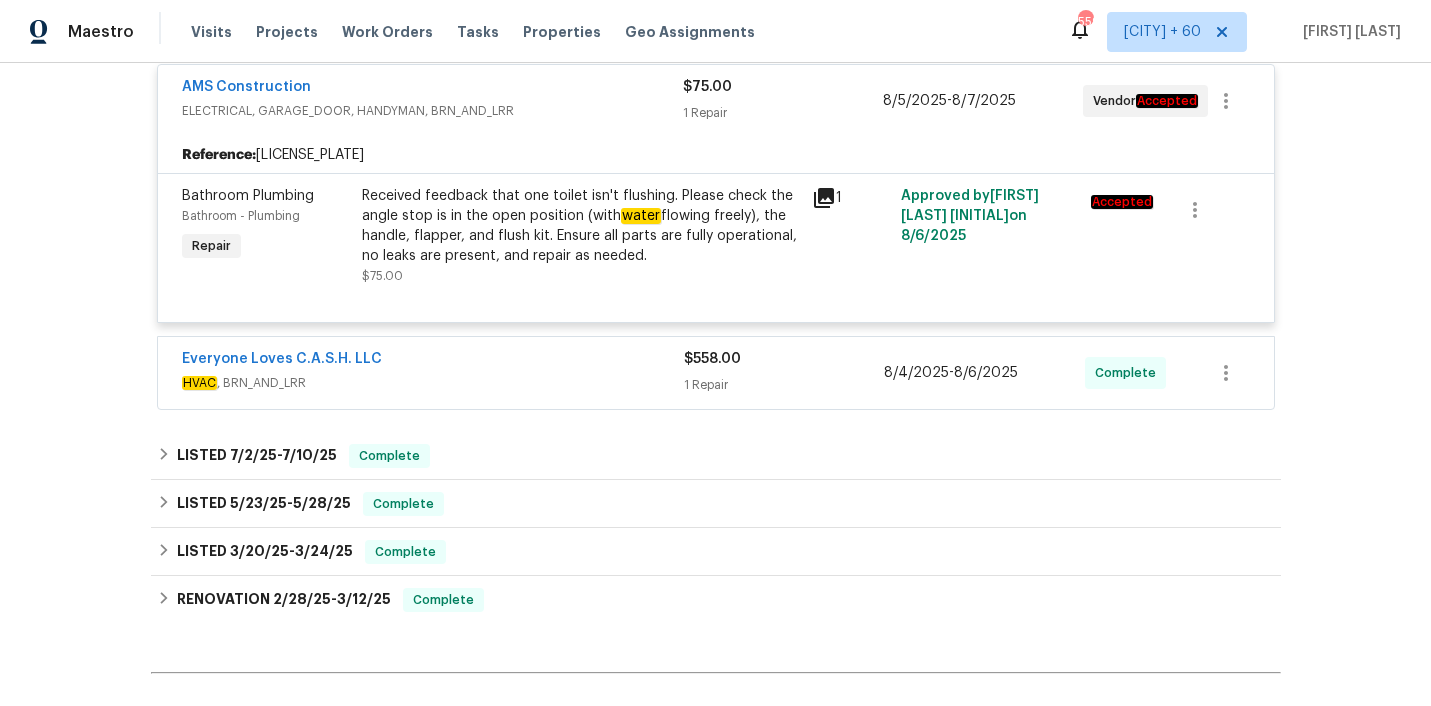 click on "HVAC , BRN_AND_LRR" at bounding box center (433, 383) 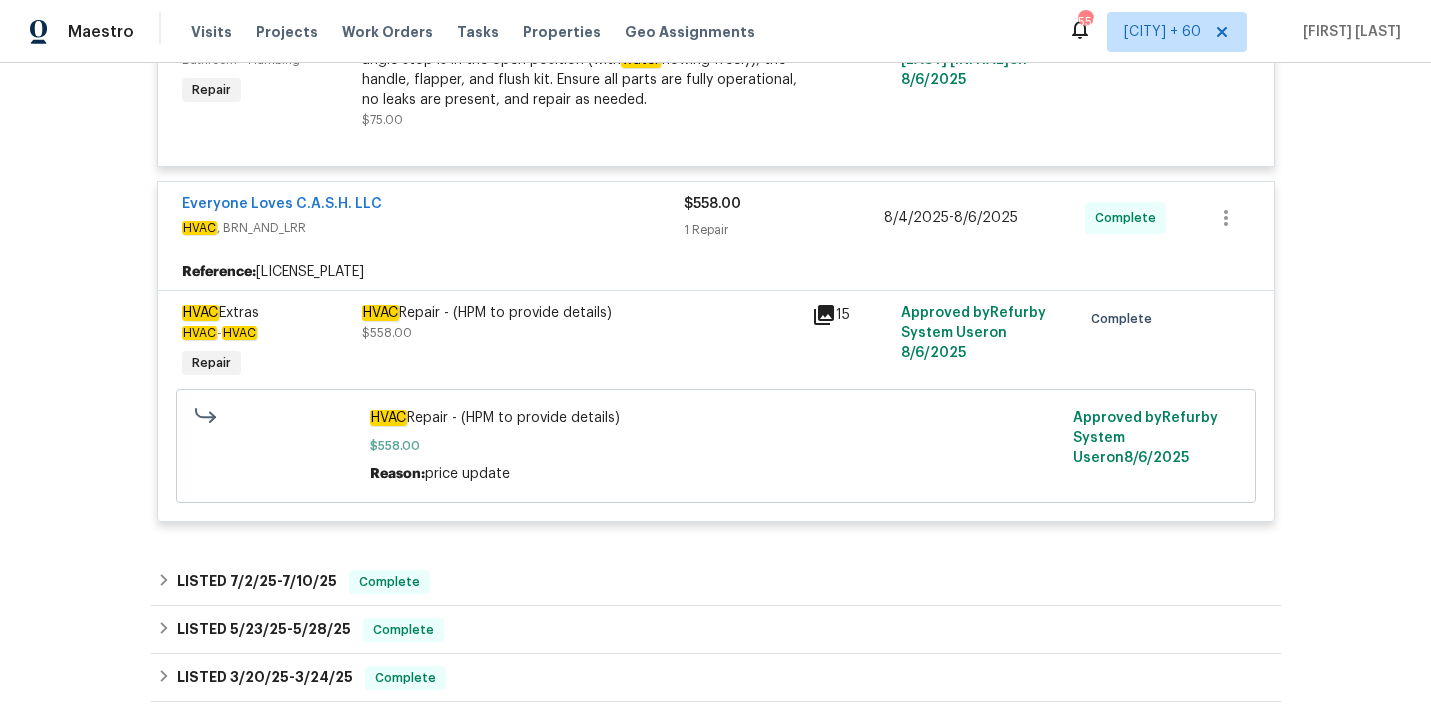 scroll, scrollTop: 756, scrollLeft: 0, axis: vertical 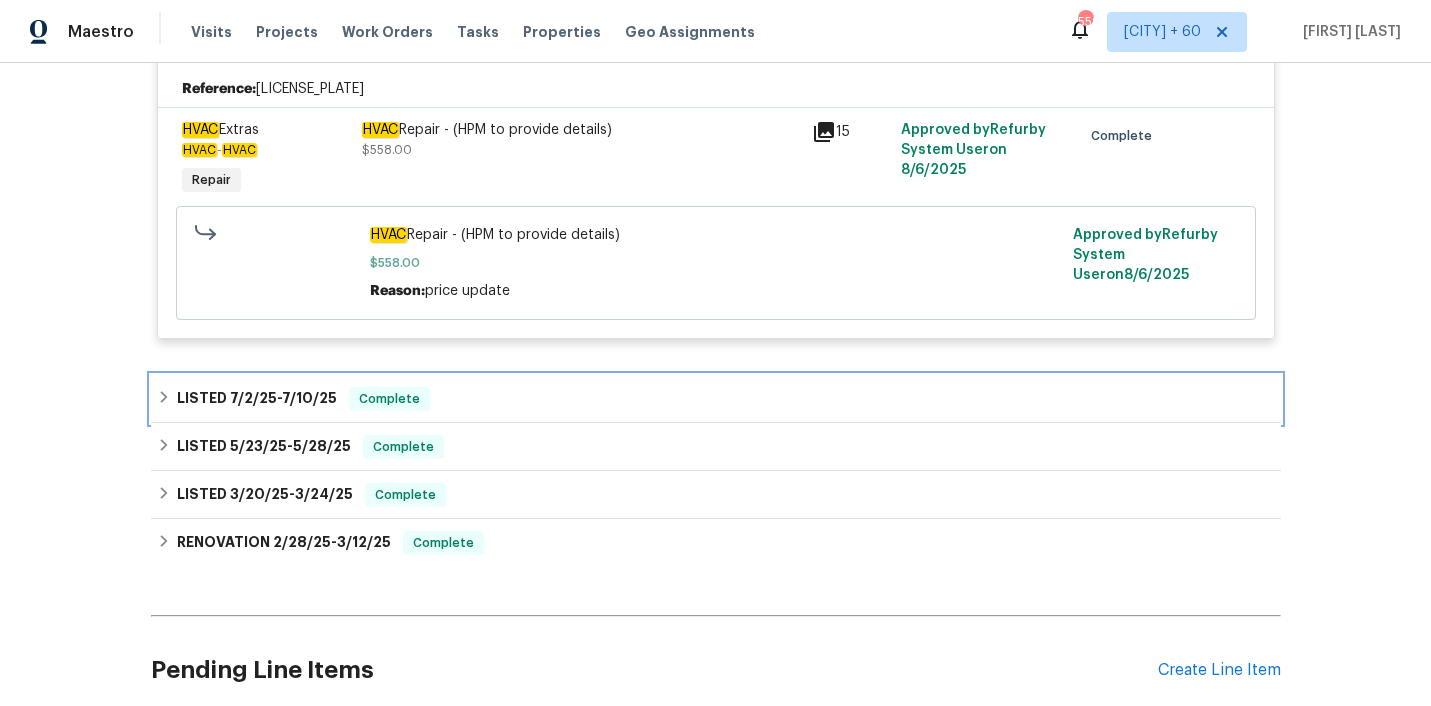click on "LISTED   [DATE]  -  [DATE] Complete" at bounding box center [716, 399] 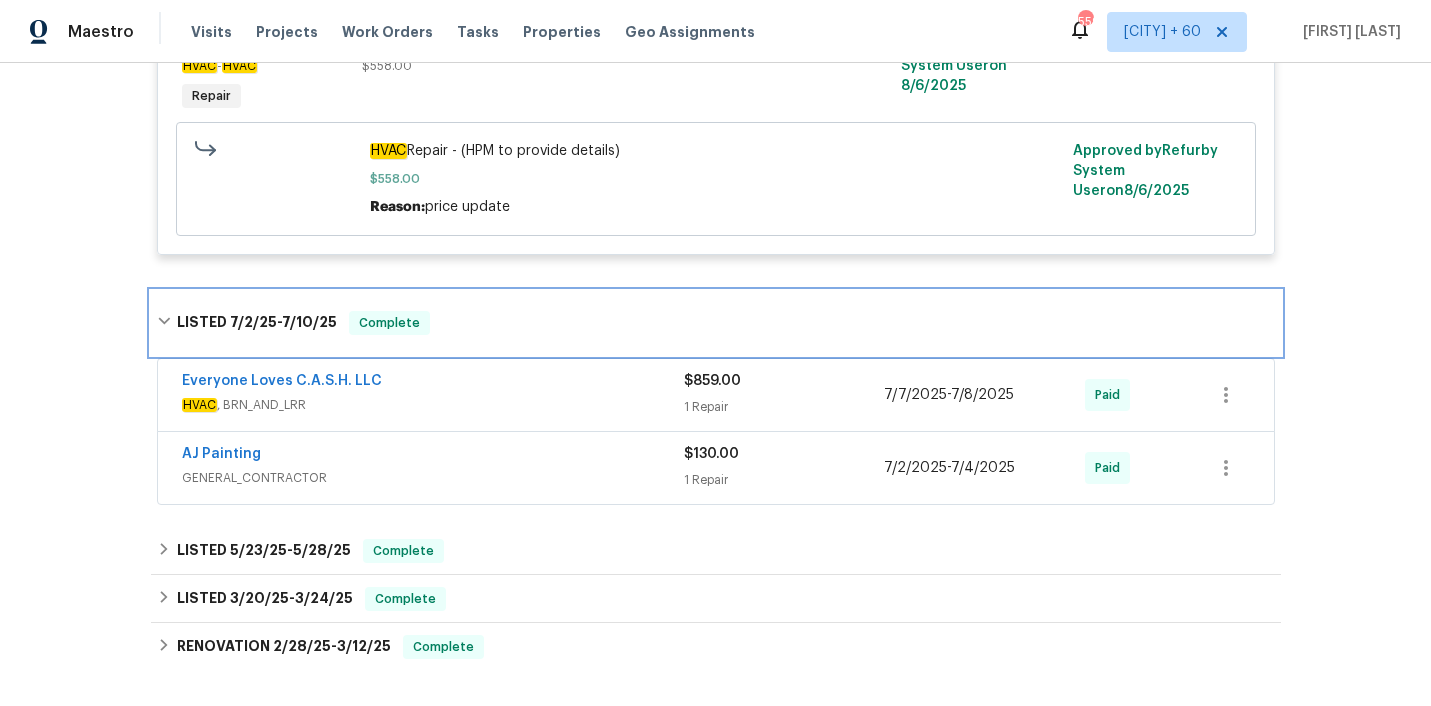 scroll, scrollTop: 839, scrollLeft: 0, axis: vertical 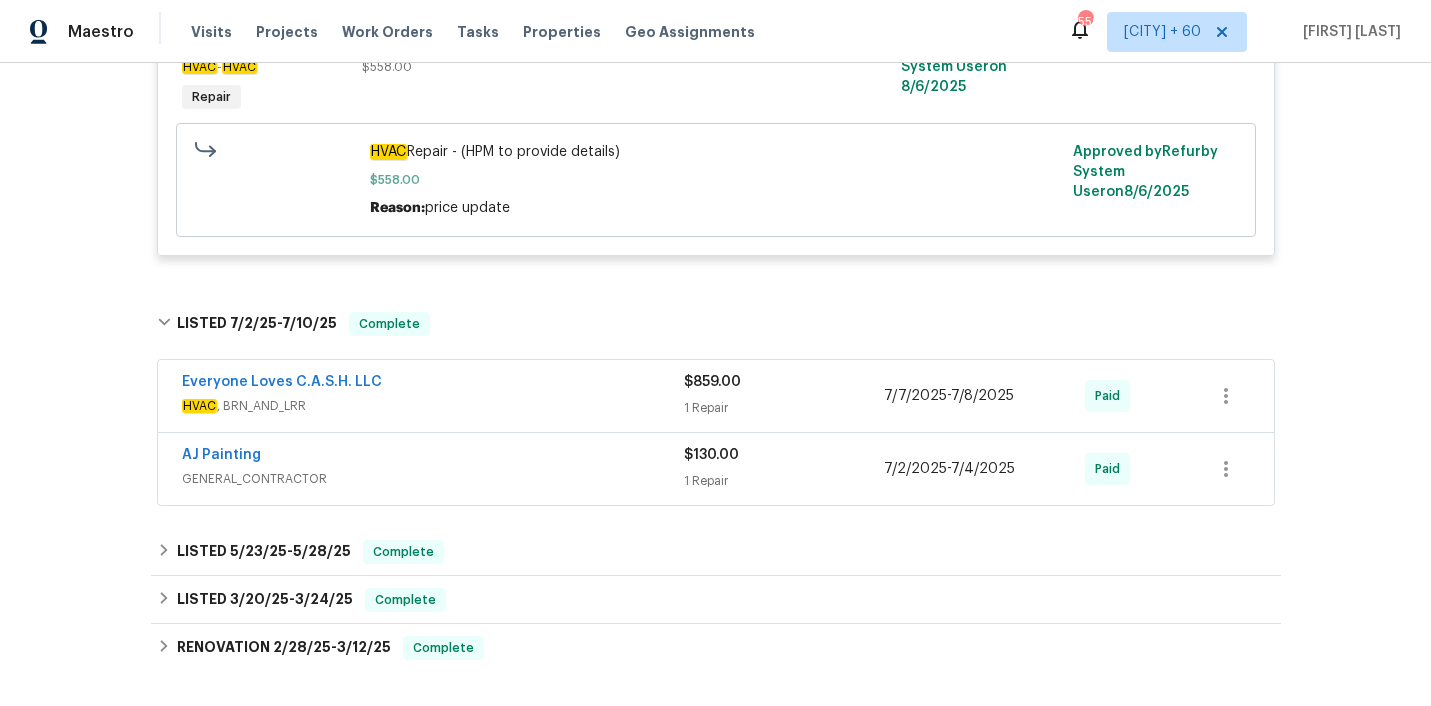 click on "AJ Painting" at bounding box center (433, 457) 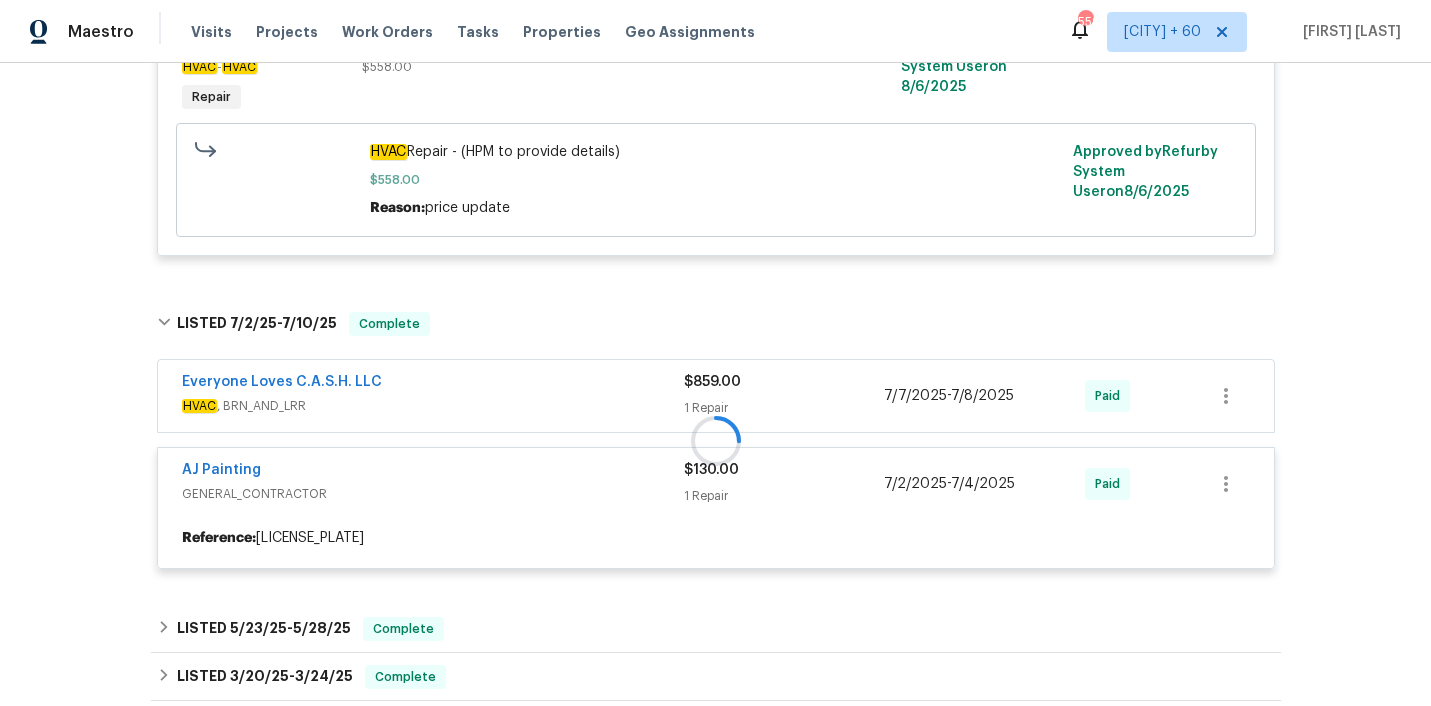 click at bounding box center (716, 440) 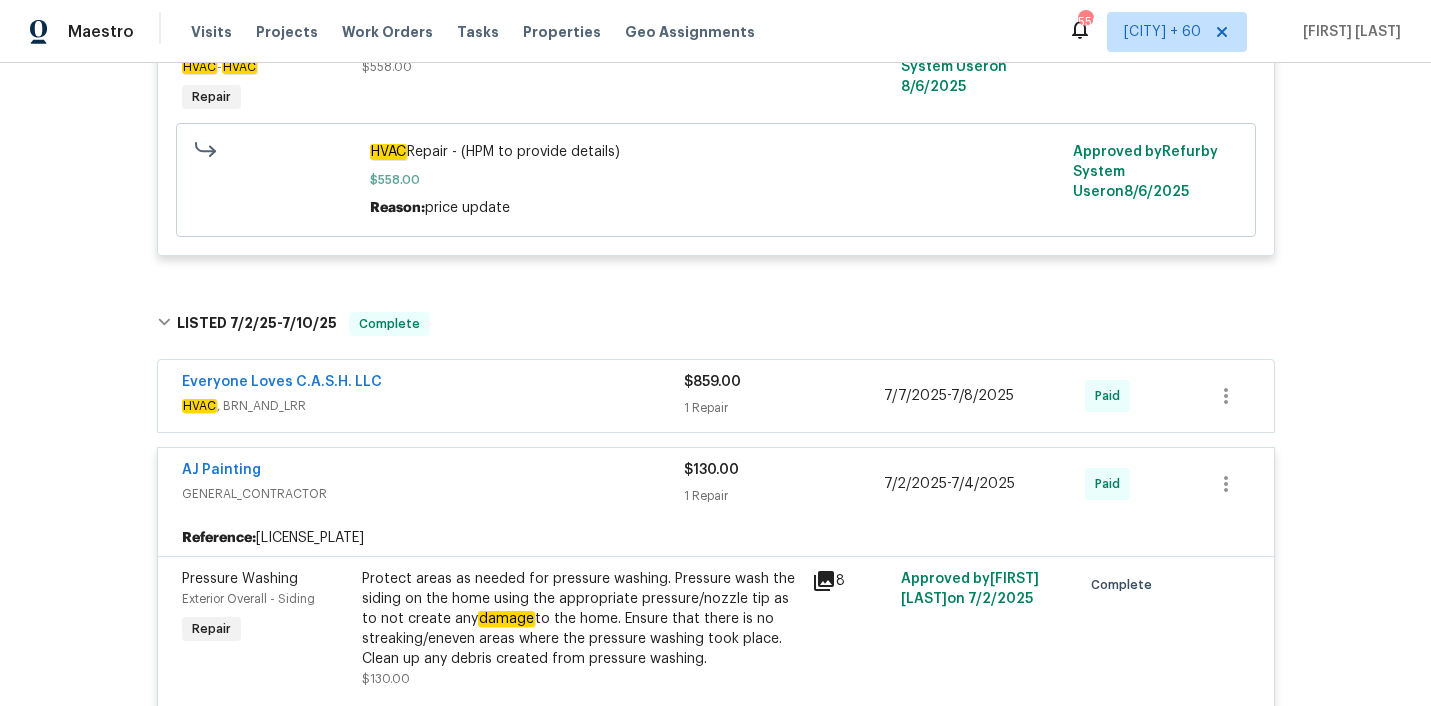 click on "HVAC , BRN_AND_LRR" at bounding box center [433, 406] 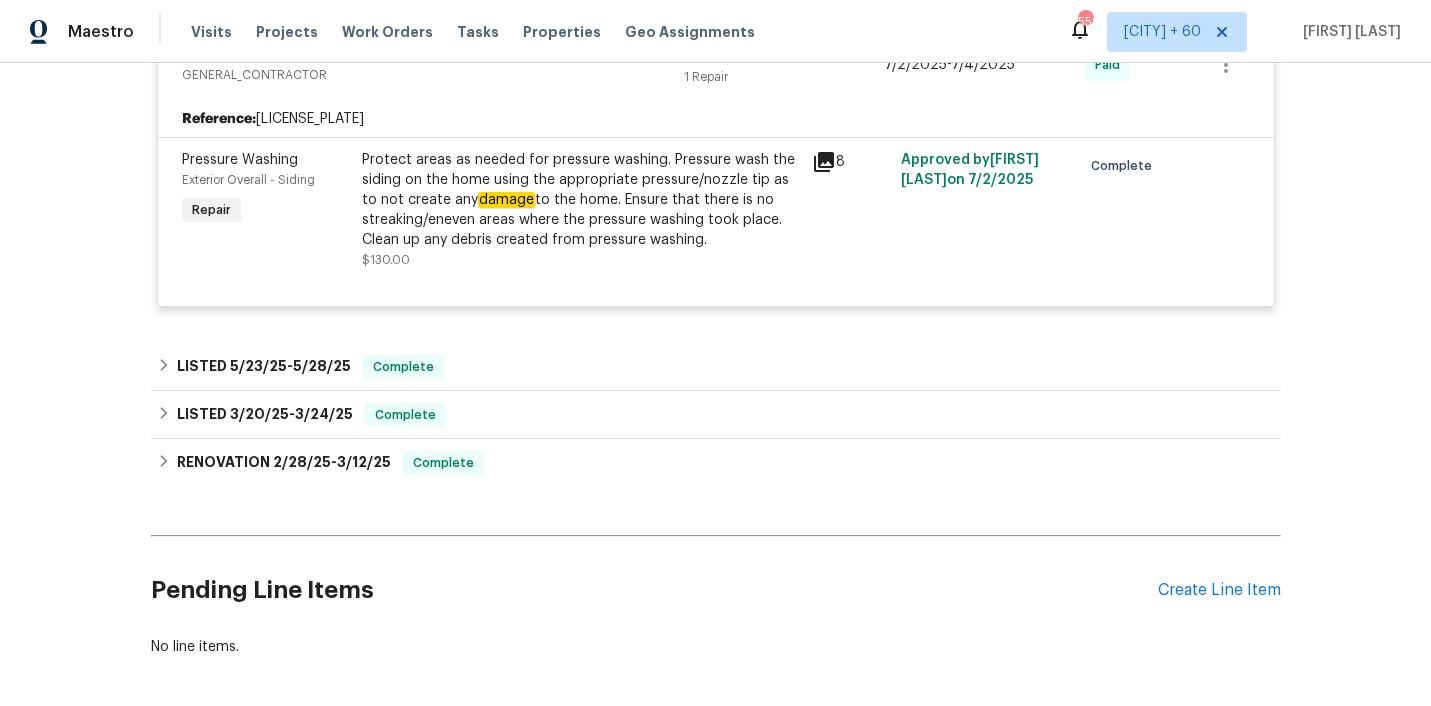 scroll, scrollTop: 1597, scrollLeft: 0, axis: vertical 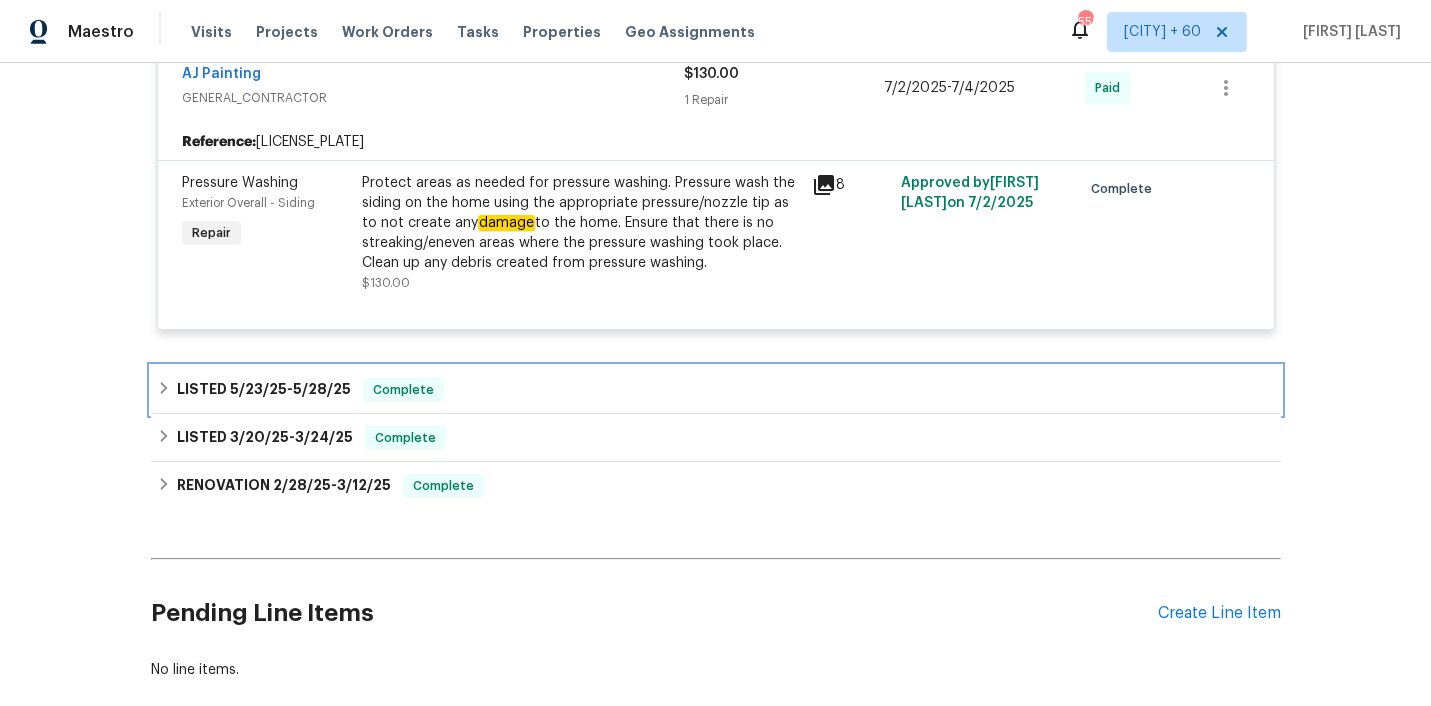click on "LISTED   [DATE]  -  [DATE] Complete" at bounding box center (716, 390) 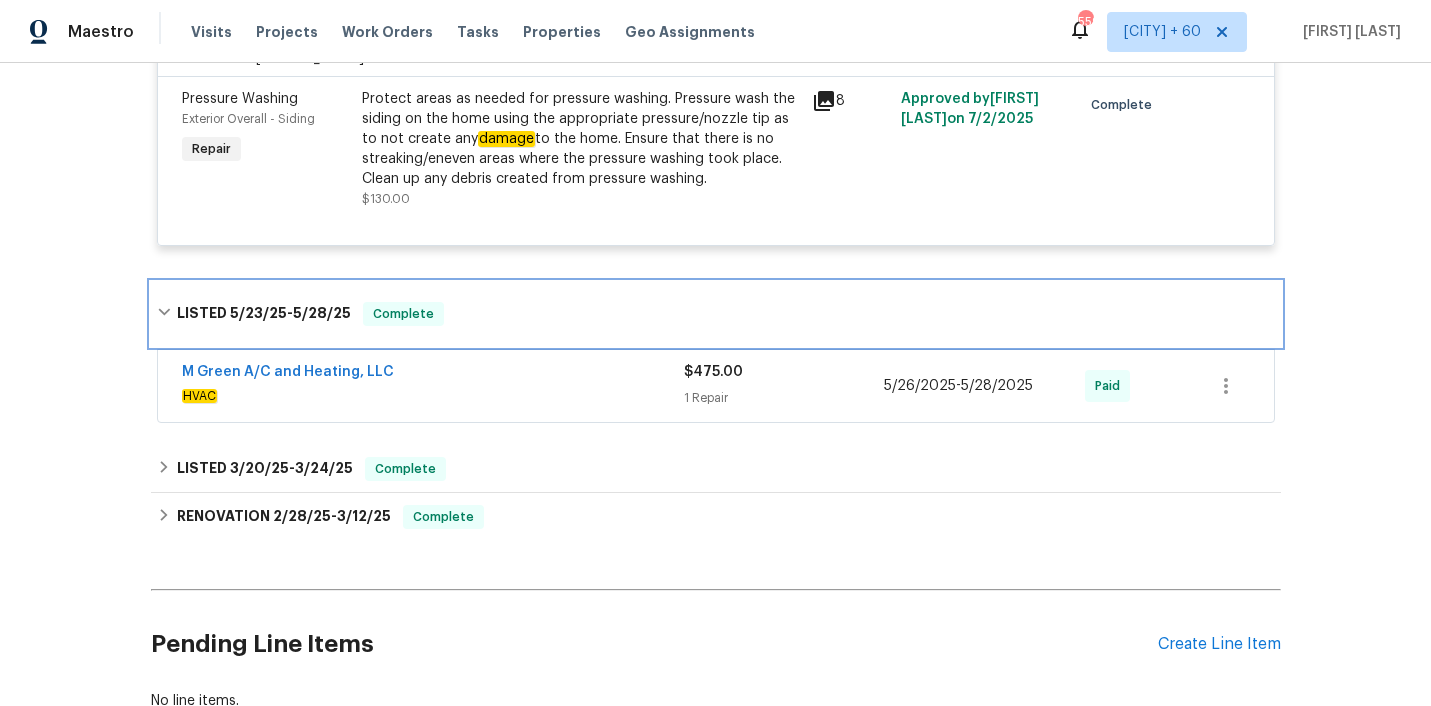 scroll, scrollTop: 1698, scrollLeft: 0, axis: vertical 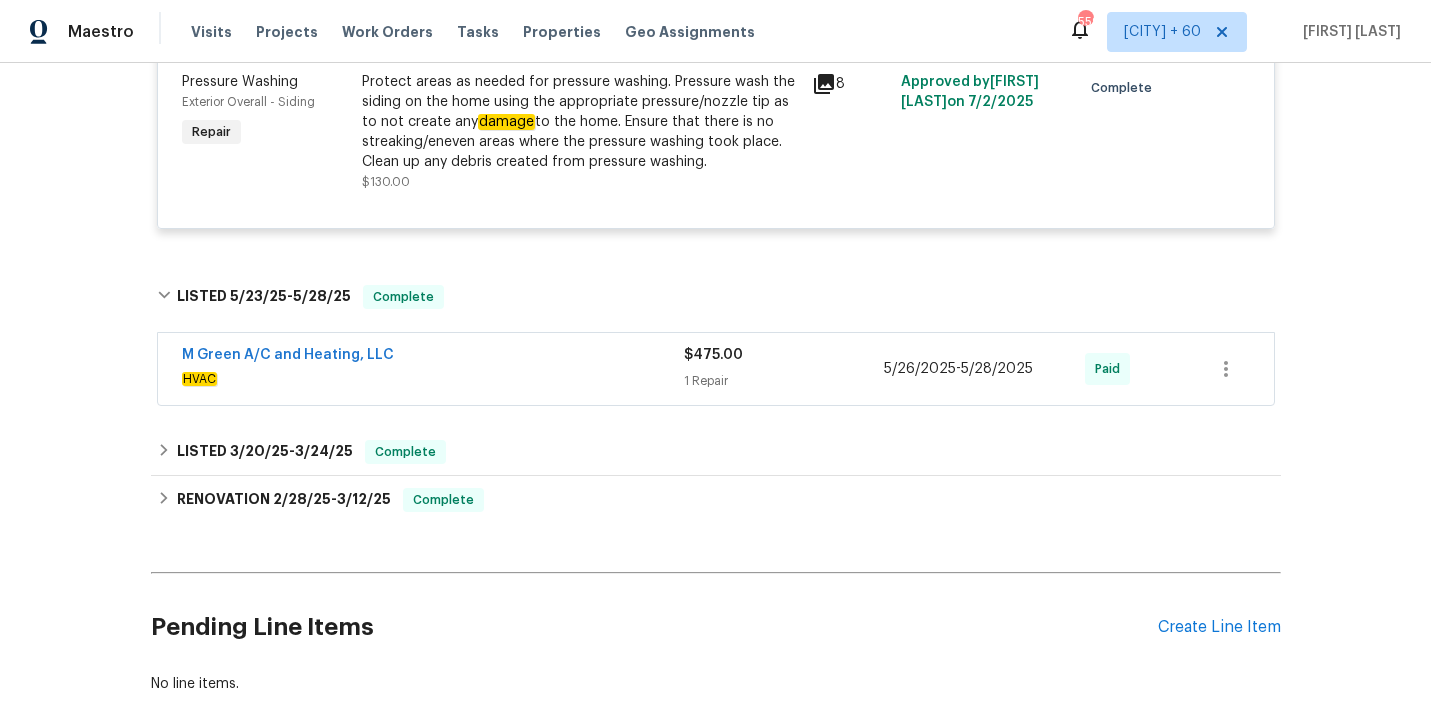 click on "HVAC" at bounding box center (433, 379) 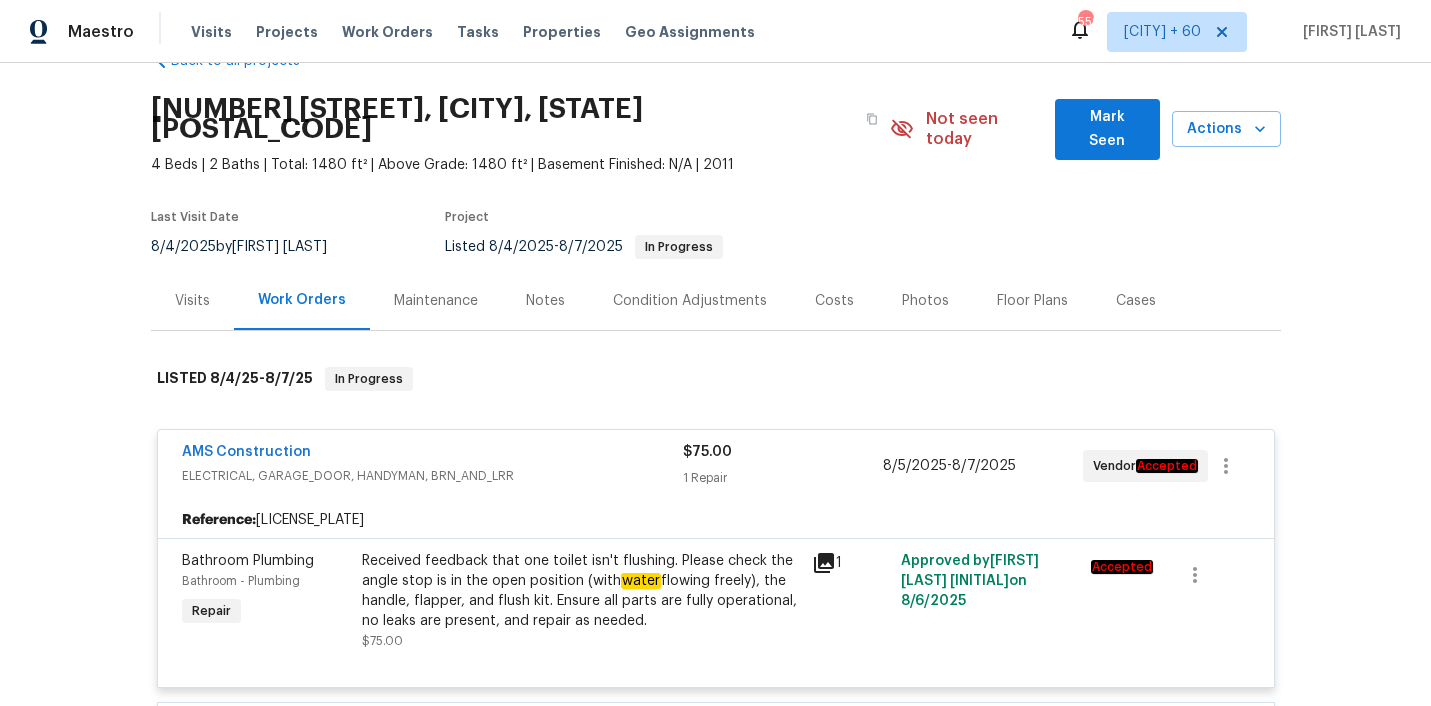 scroll, scrollTop: 0, scrollLeft: 0, axis: both 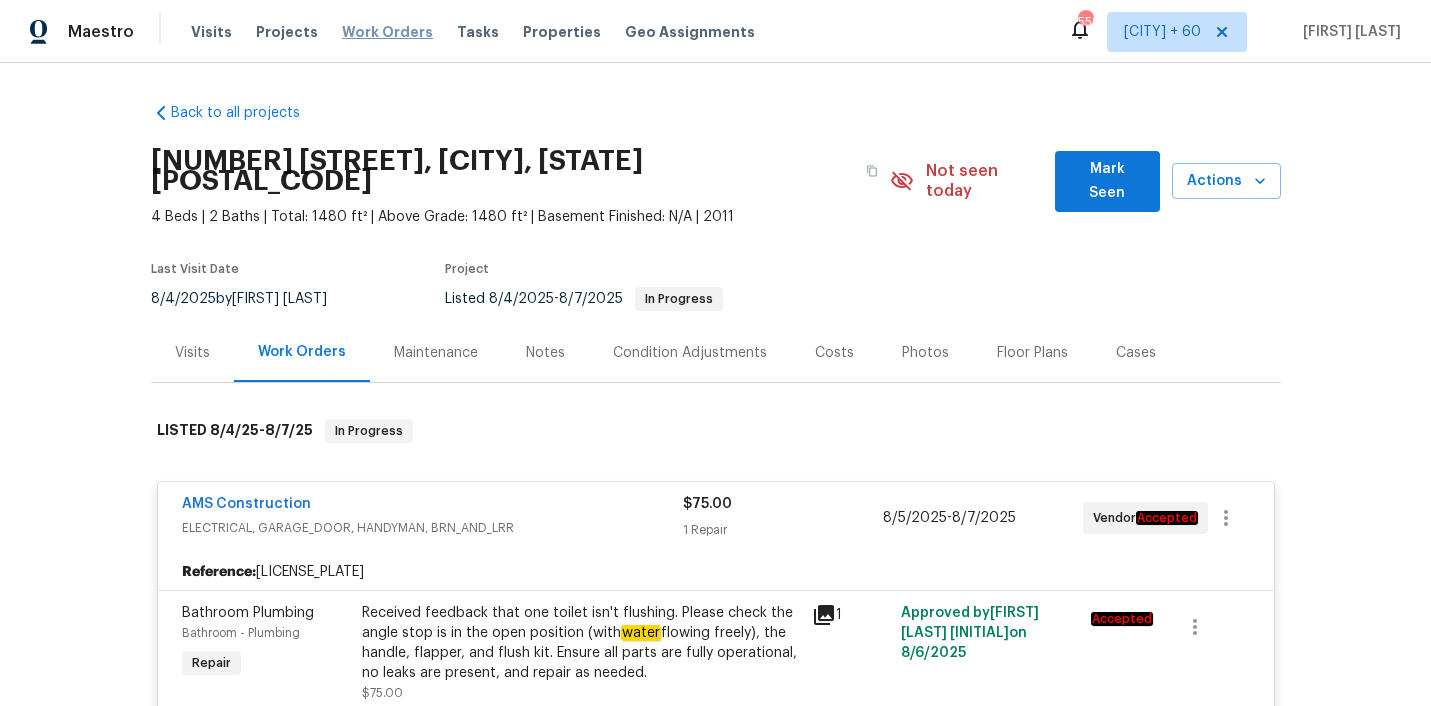 click on "Work Orders" at bounding box center [387, 32] 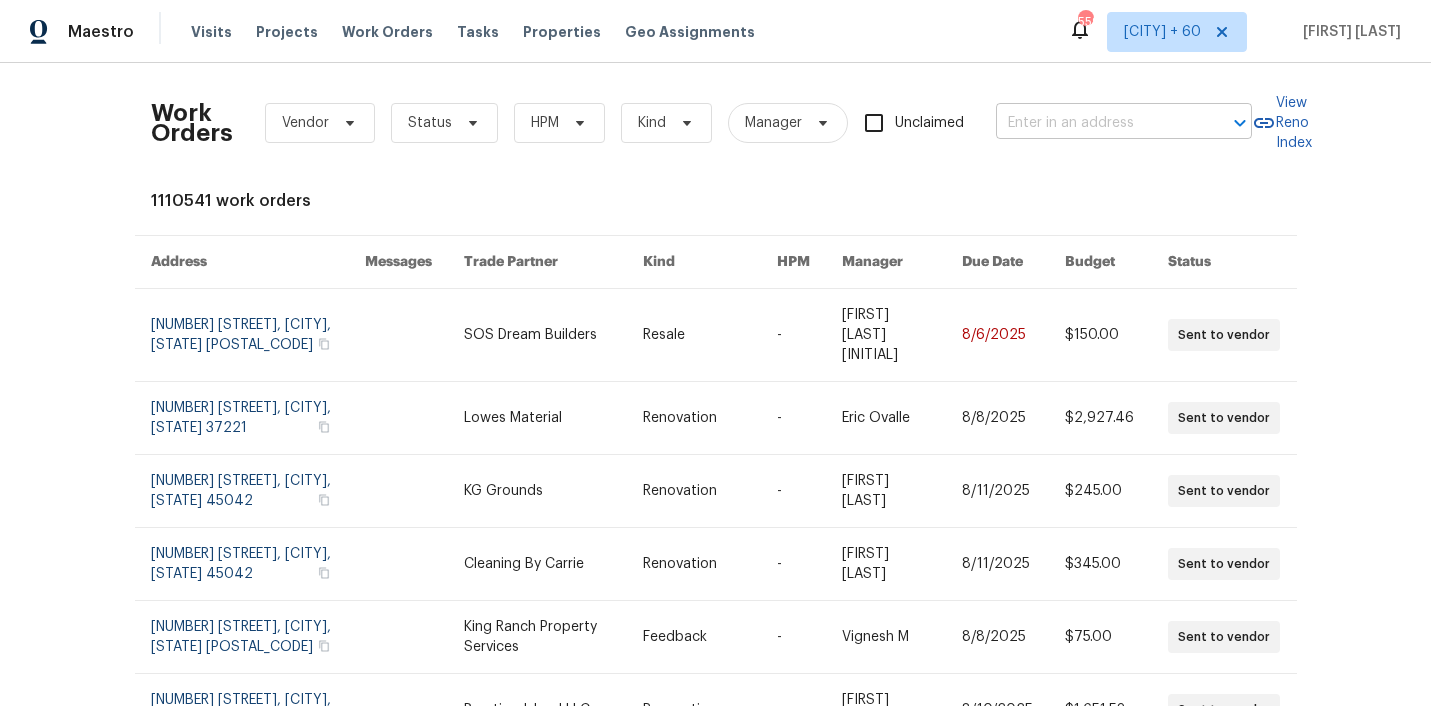click at bounding box center [1096, 123] 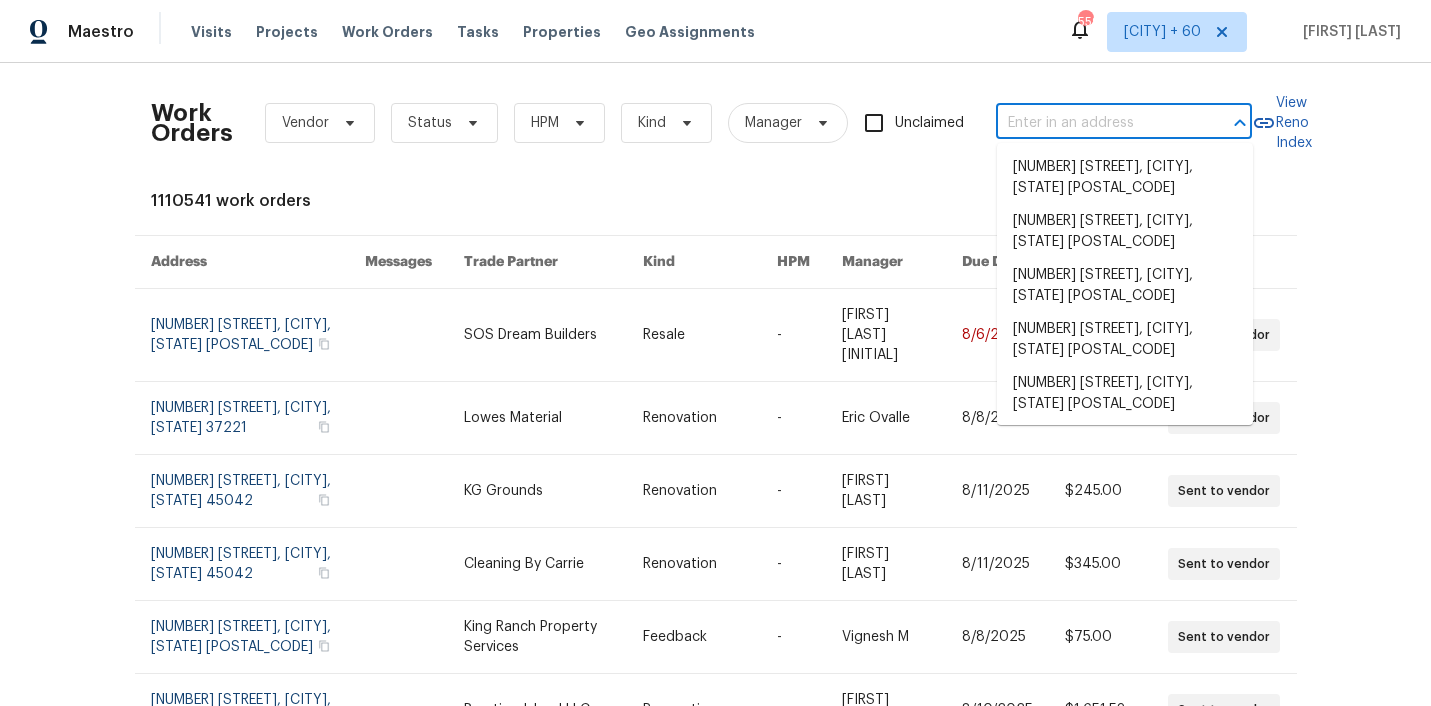 paste on "[NUMBER] [STREET], [CITY], [STATE] [POSTAL_CODE]" 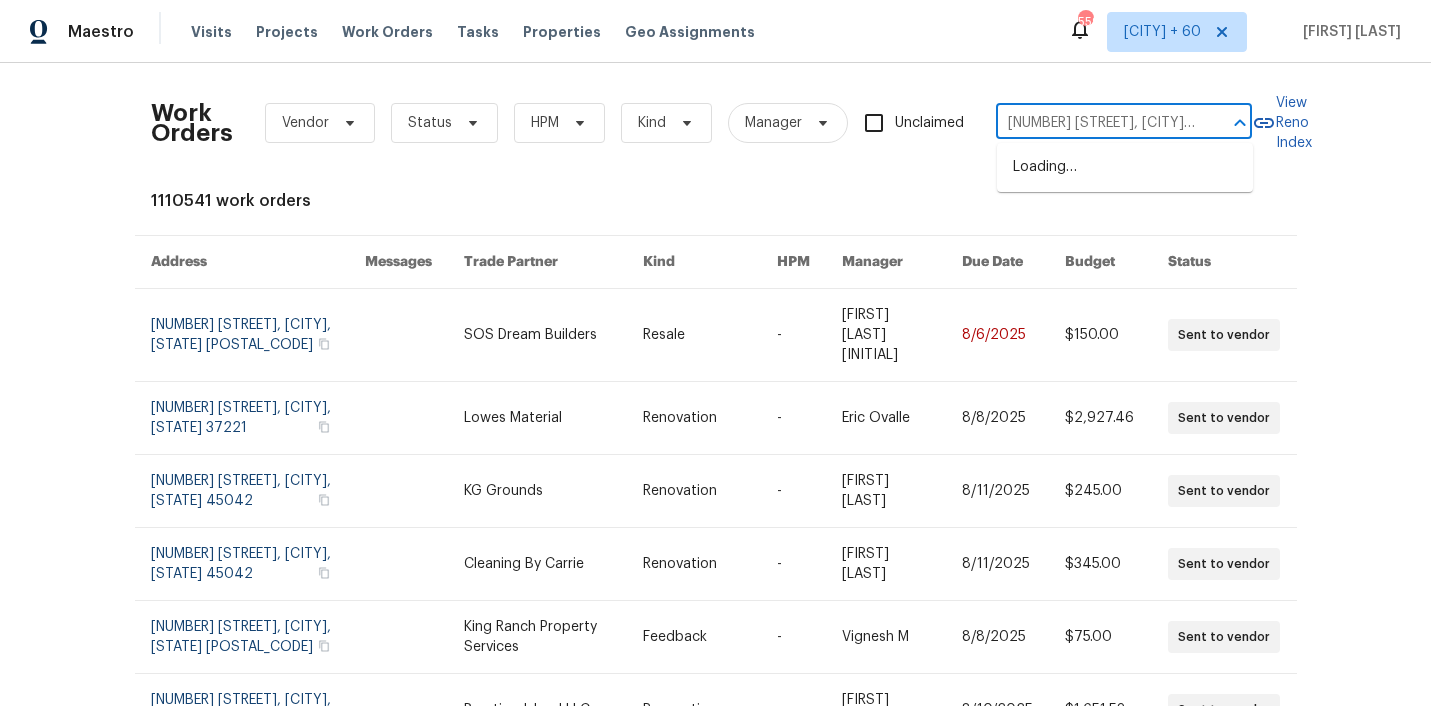 scroll, scrollTop: 0, scrollLeft: 87, axis: horizontal 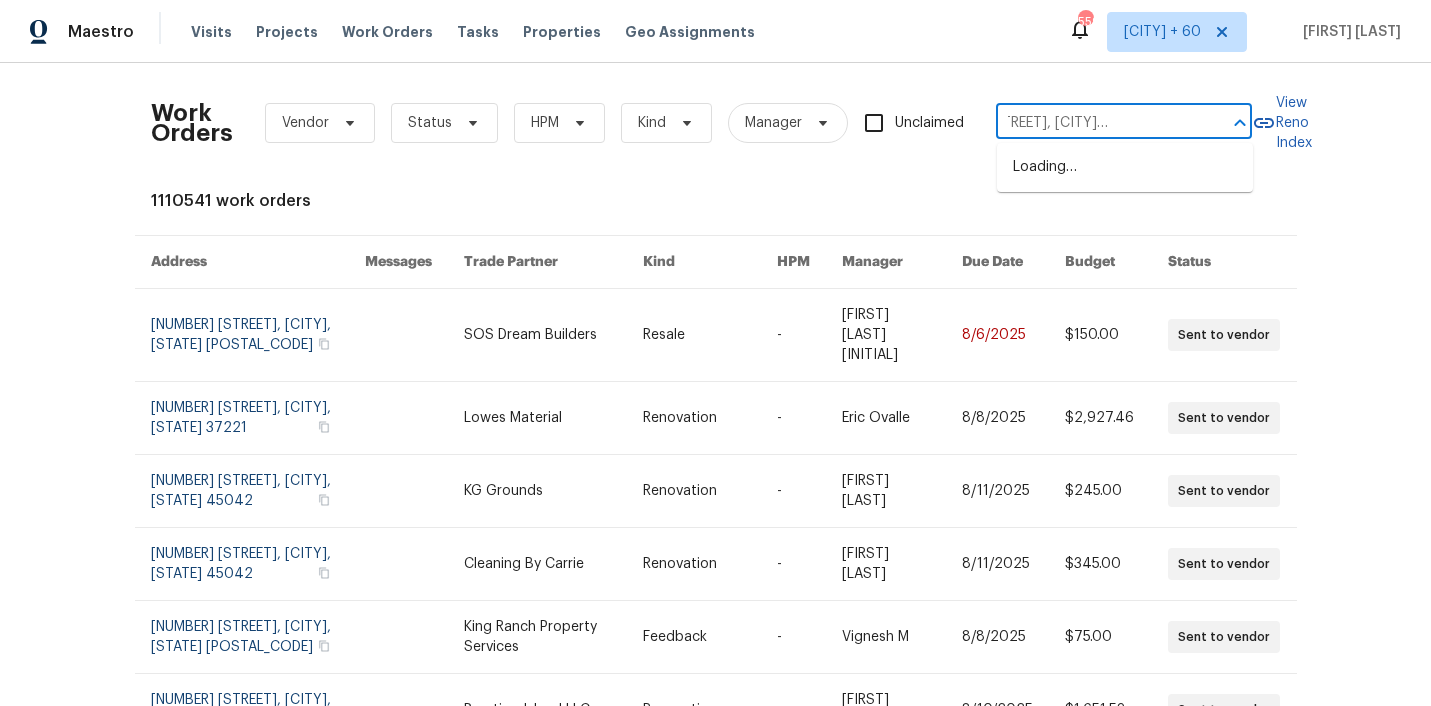 type on "[NUMBER] [STREET], [CITY], [STATE] [POSTAL_CODE]" 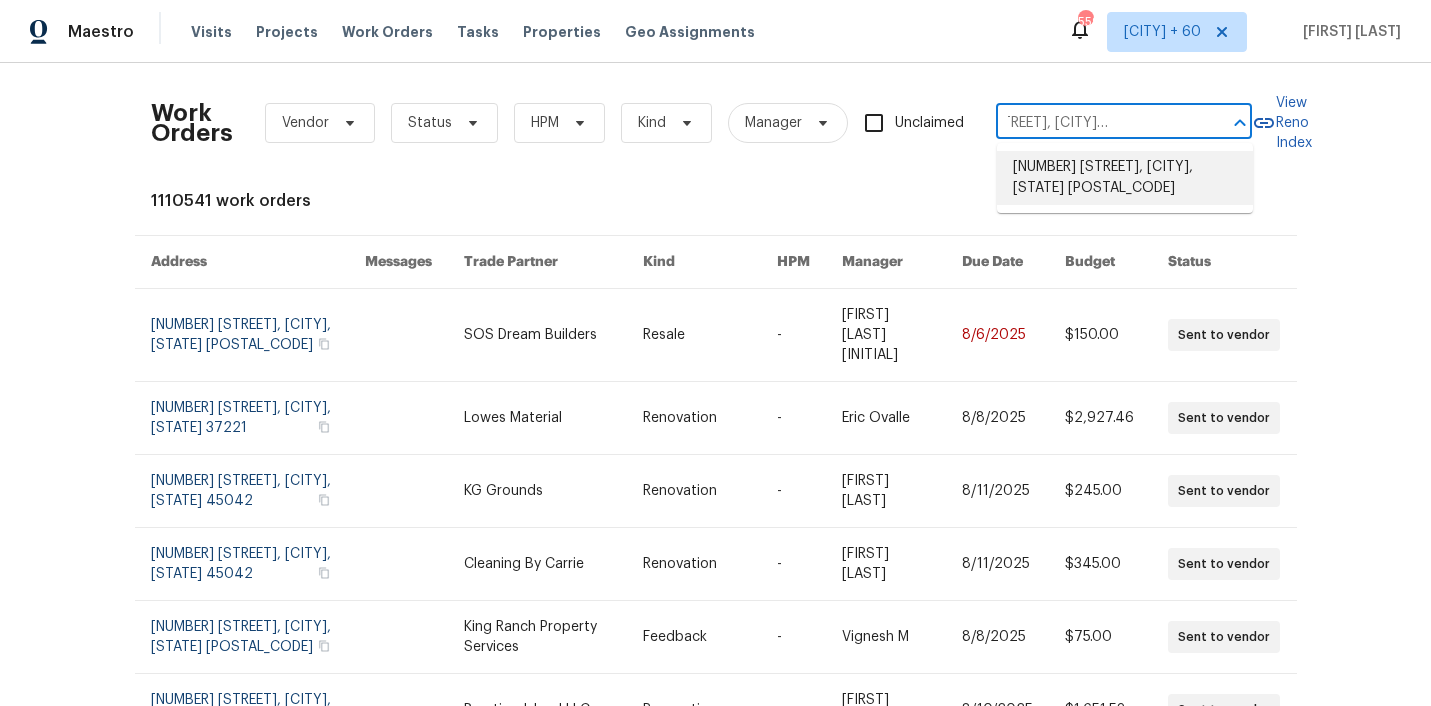 click on "[NUMBER] [STREET], [CITY], [STATE] [POSTAL_CODE]" at bounding box center [1125, 178] 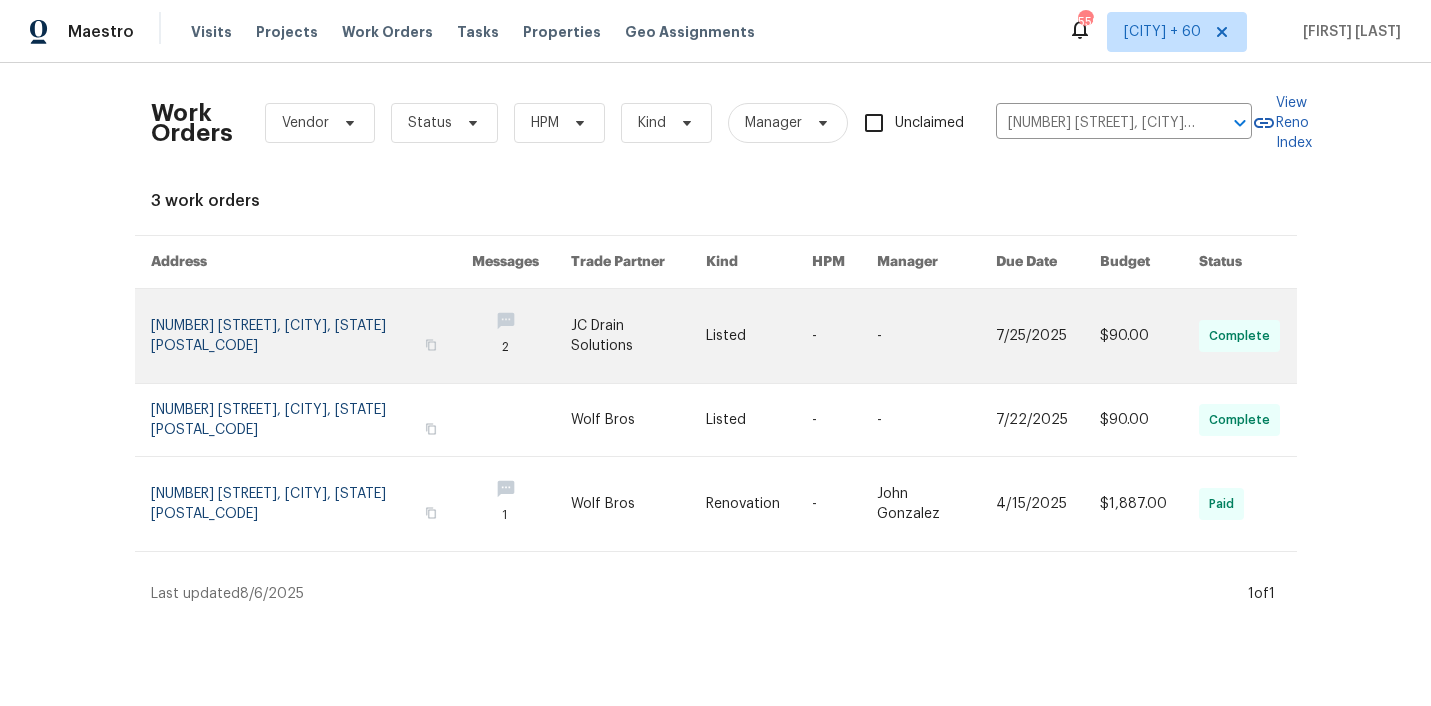 click at bounding box center [638, 336] 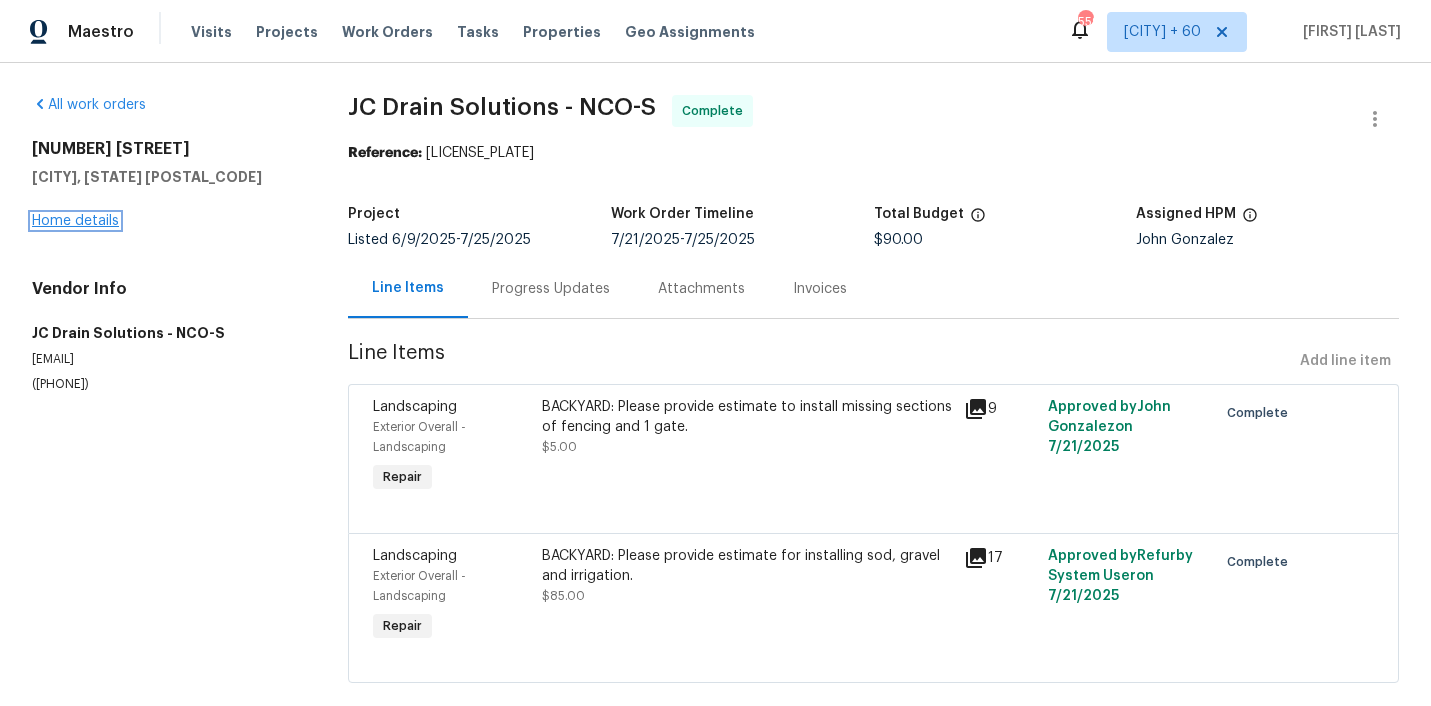 click on "Home details" at bounding box center [75, 221] 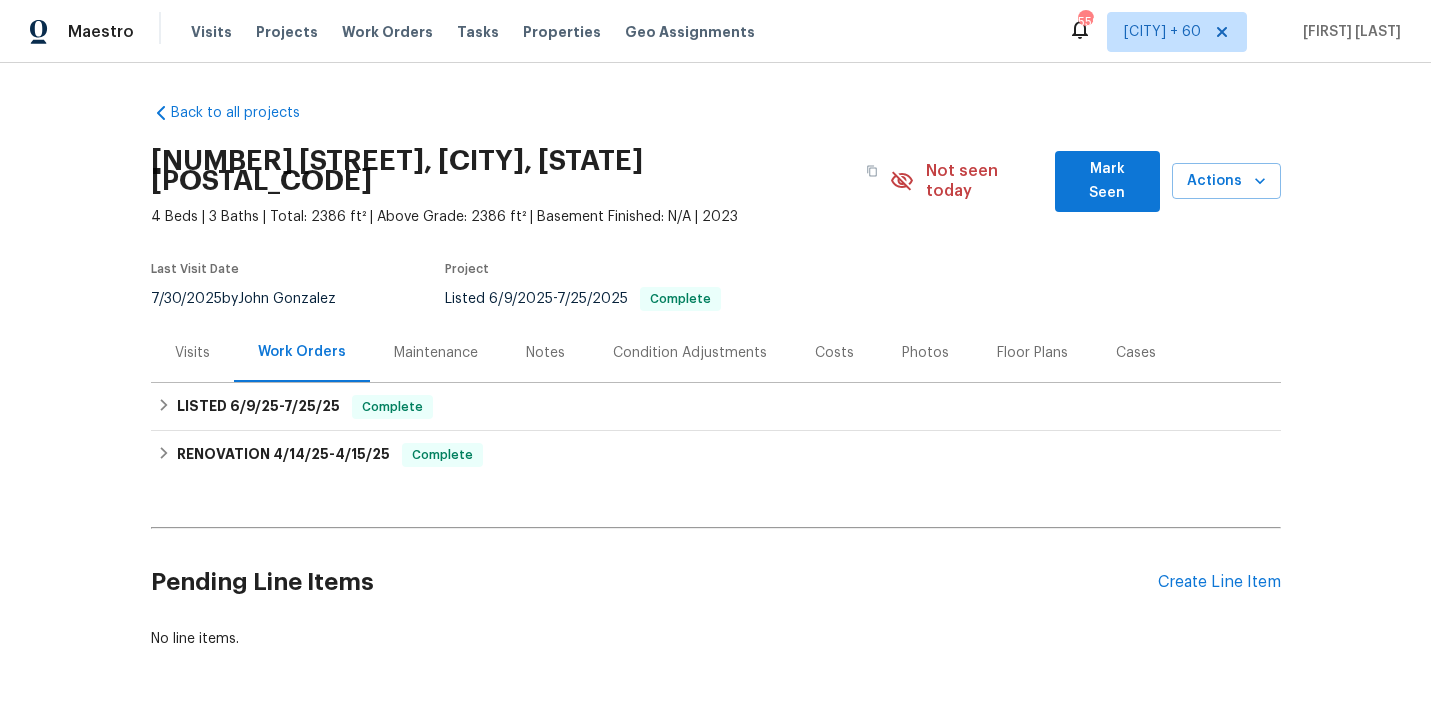 scroll, scrollTop: 59, scrollLeft: 0, axis: vertical 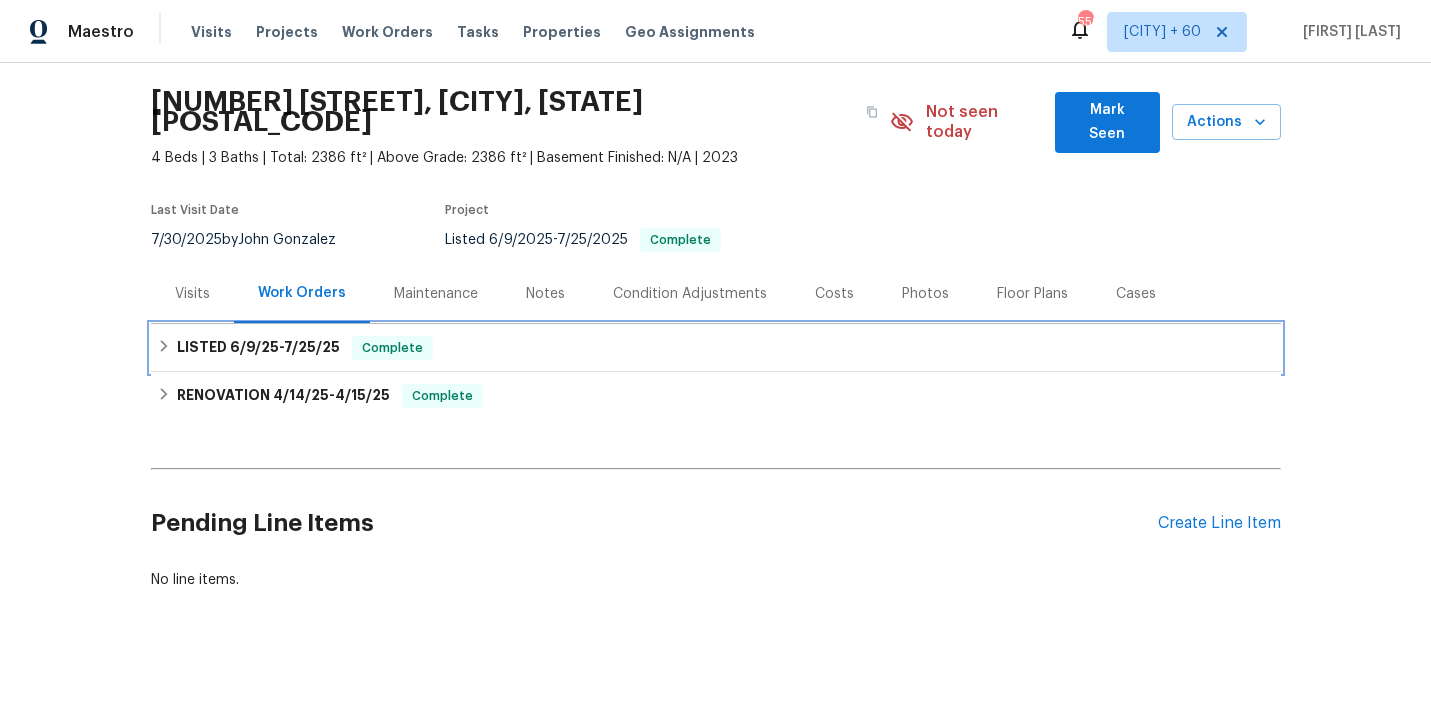 click on "LISTED   [DATE]  -  [DATE] Complete" at bounding box center [716, 348] 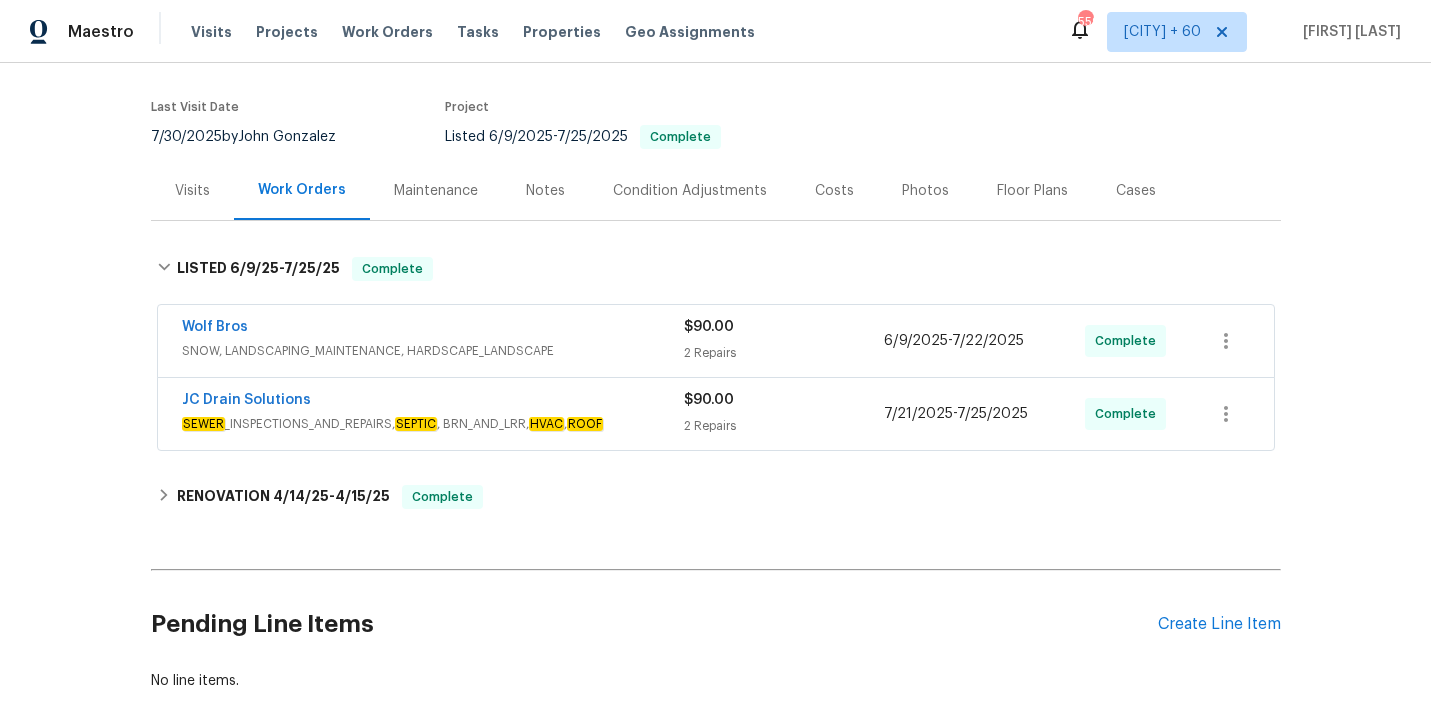 click on "SNOW, LANDSCAPING_MAINTENANCE, HARDSCAPE_LANDSCAPE" at bounding box center [433, 351] 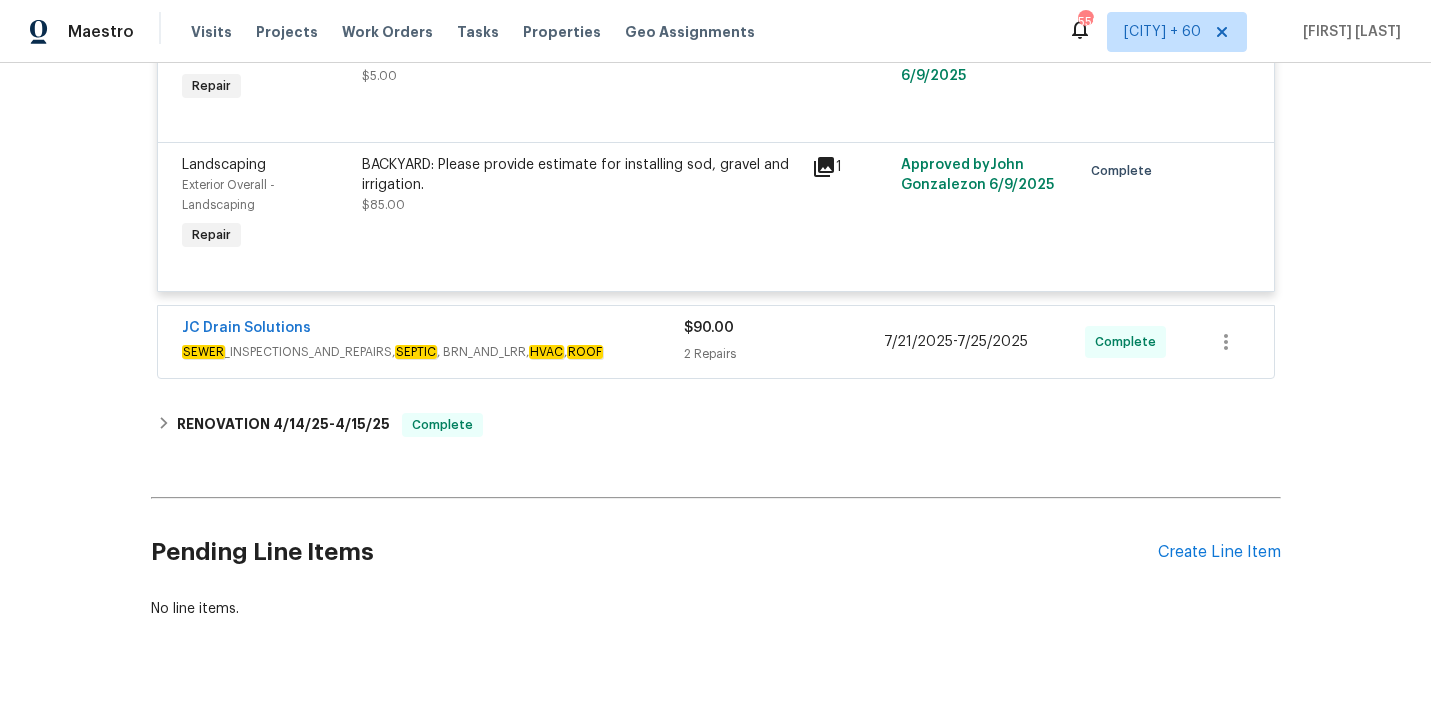 scroll, scrollTop: 574, scrollLeft: 0, axis: vertical 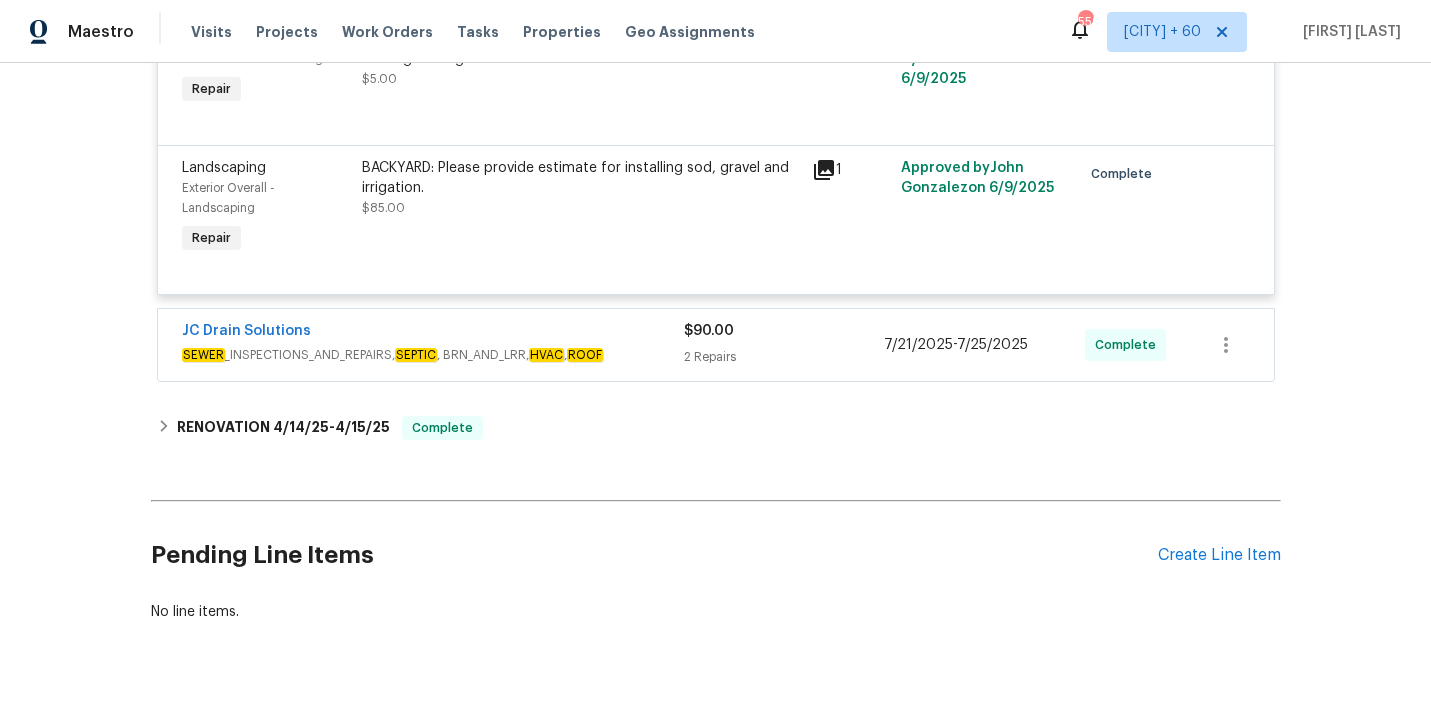 click on "SEWER _INSPECTIONS_AND_REPAIRS,  SEPTIC , BRN_AND_LRR,  HVAC ,  ROOF" at bounding box center [433, 355] 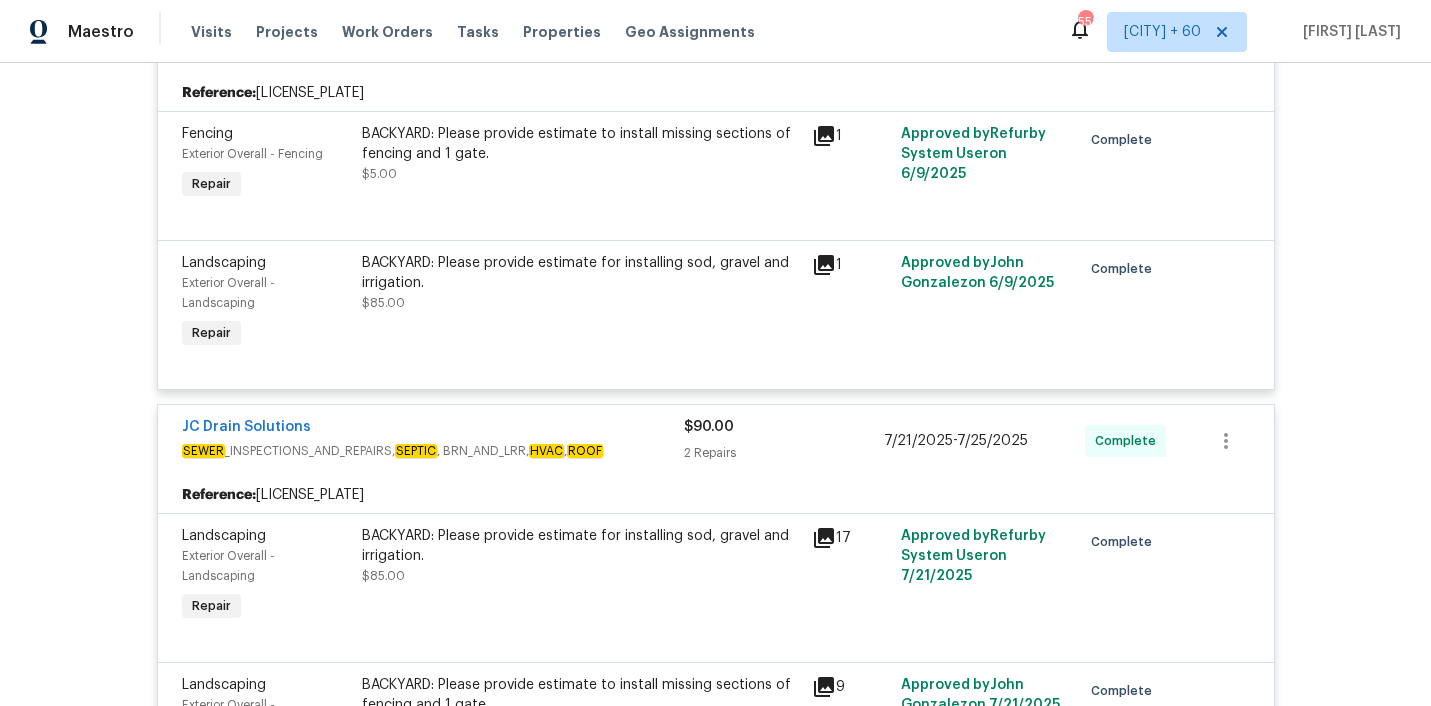 scroll, scrollTop: 0, scrollLeft: 0, axis: both 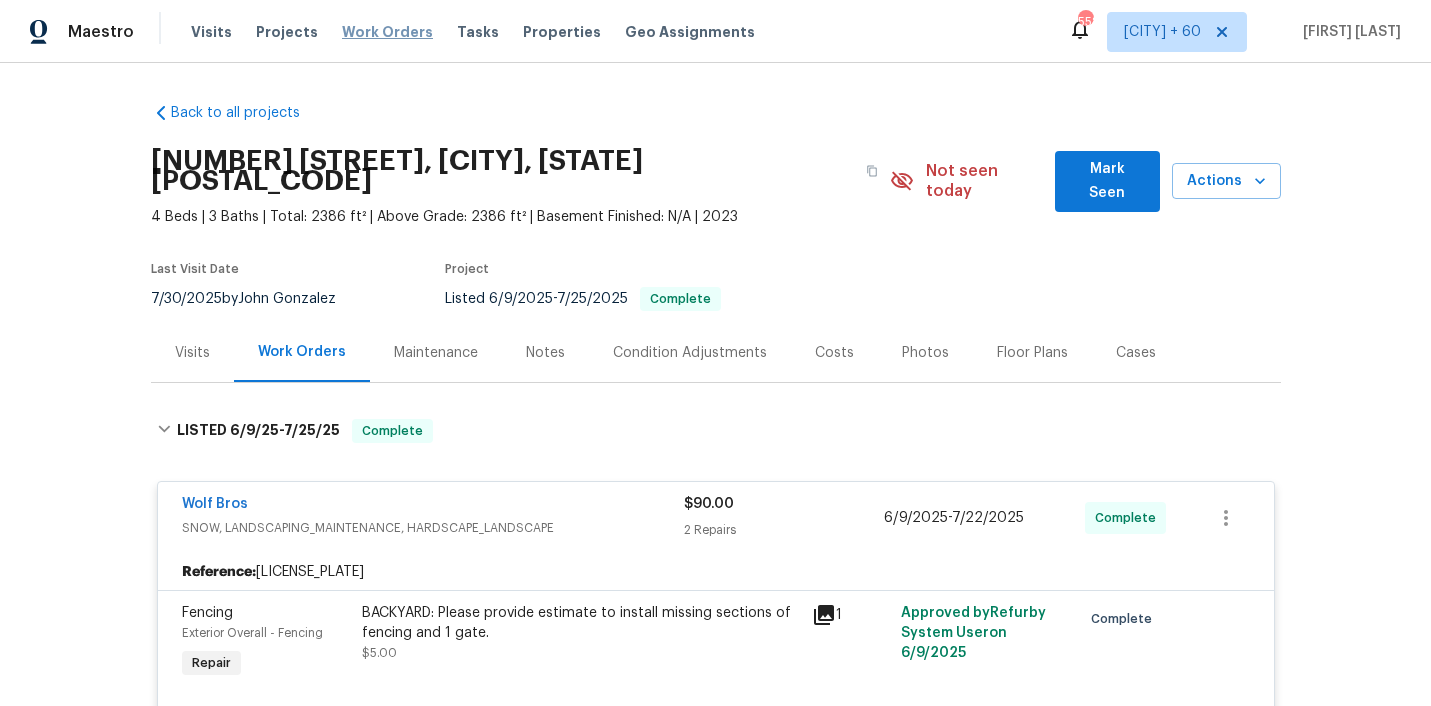 click on "Work Orders" at bounding box center [387, 32] 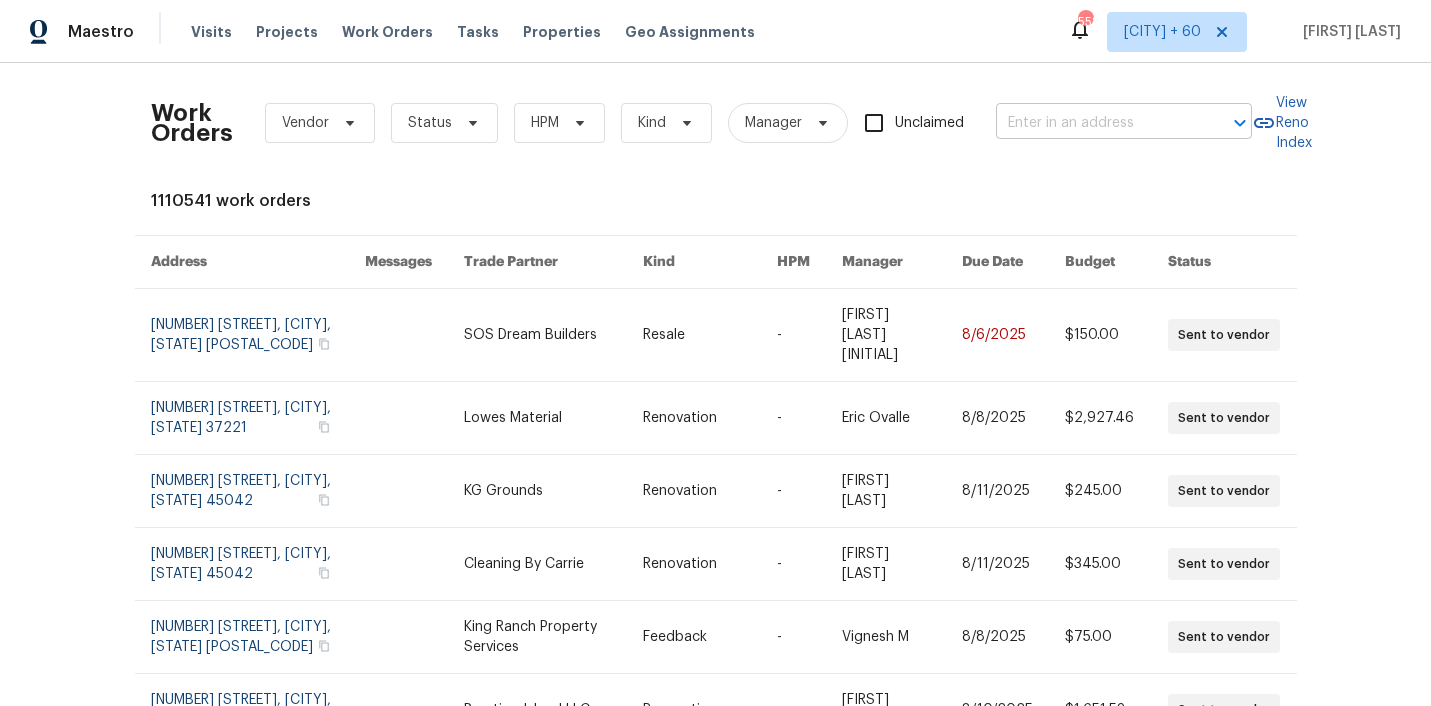 click at bounding box center (1096, 123) 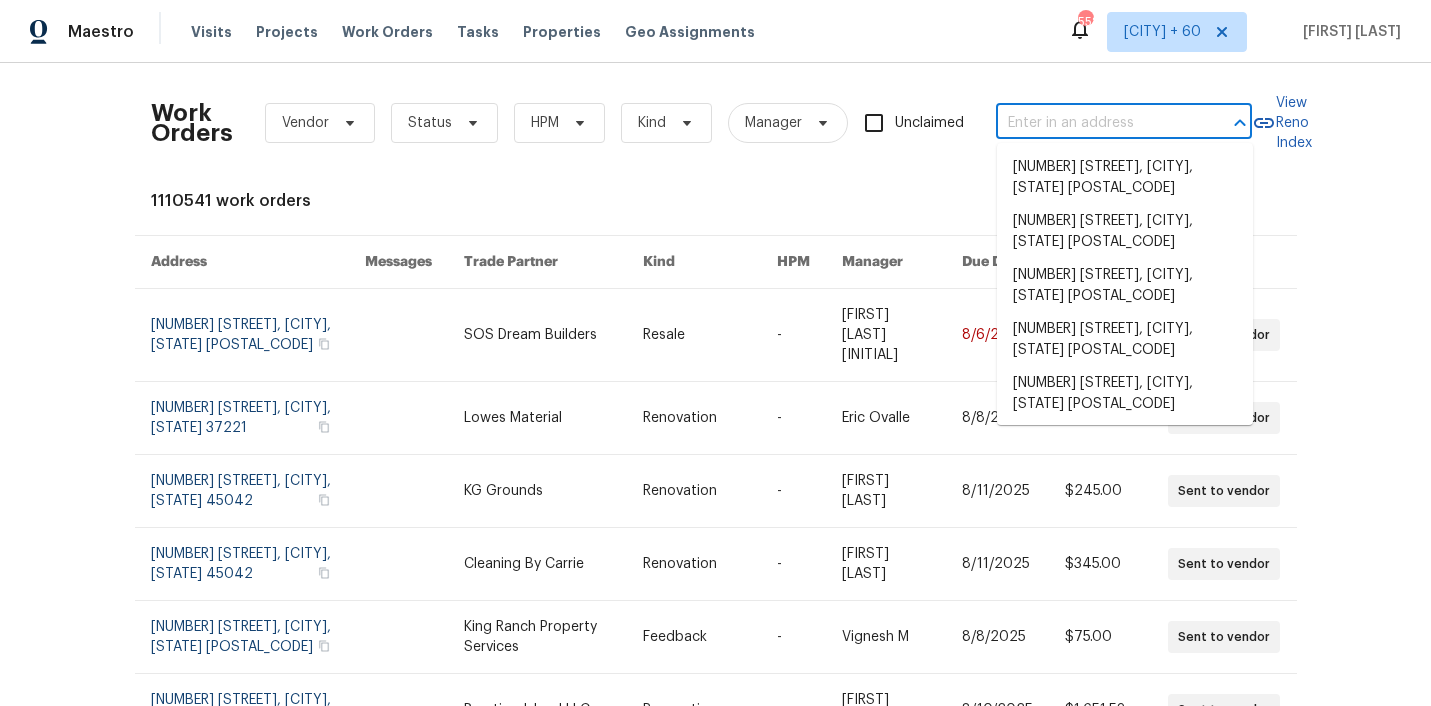 paste on "[NUMBER] [STREET] [CITY], [STATE] [POSTAL_CODE]" 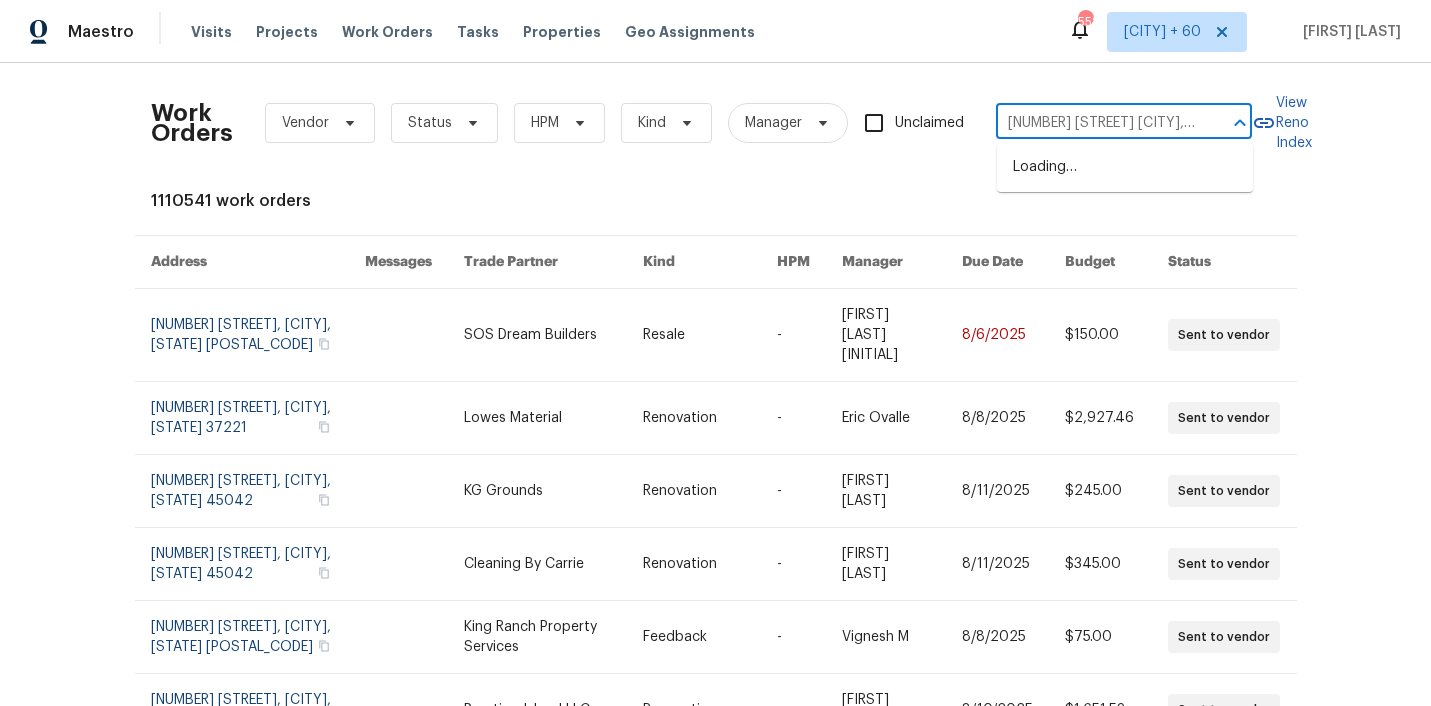 scroll, scrollTop: 0, scrollLeft: 67, axis: horizontal 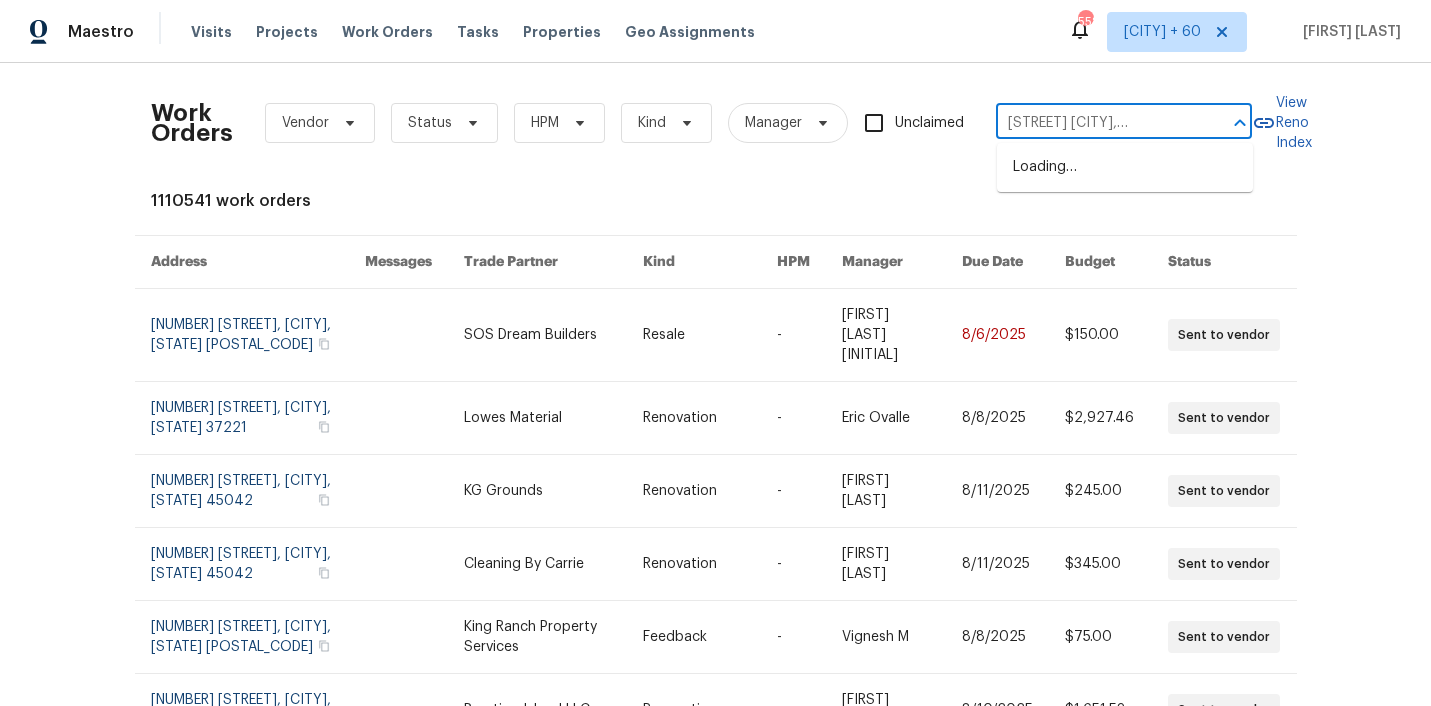 type on "[NUMBER] [STREET] [CITY], [STATE] [POSTAL_CODE]" 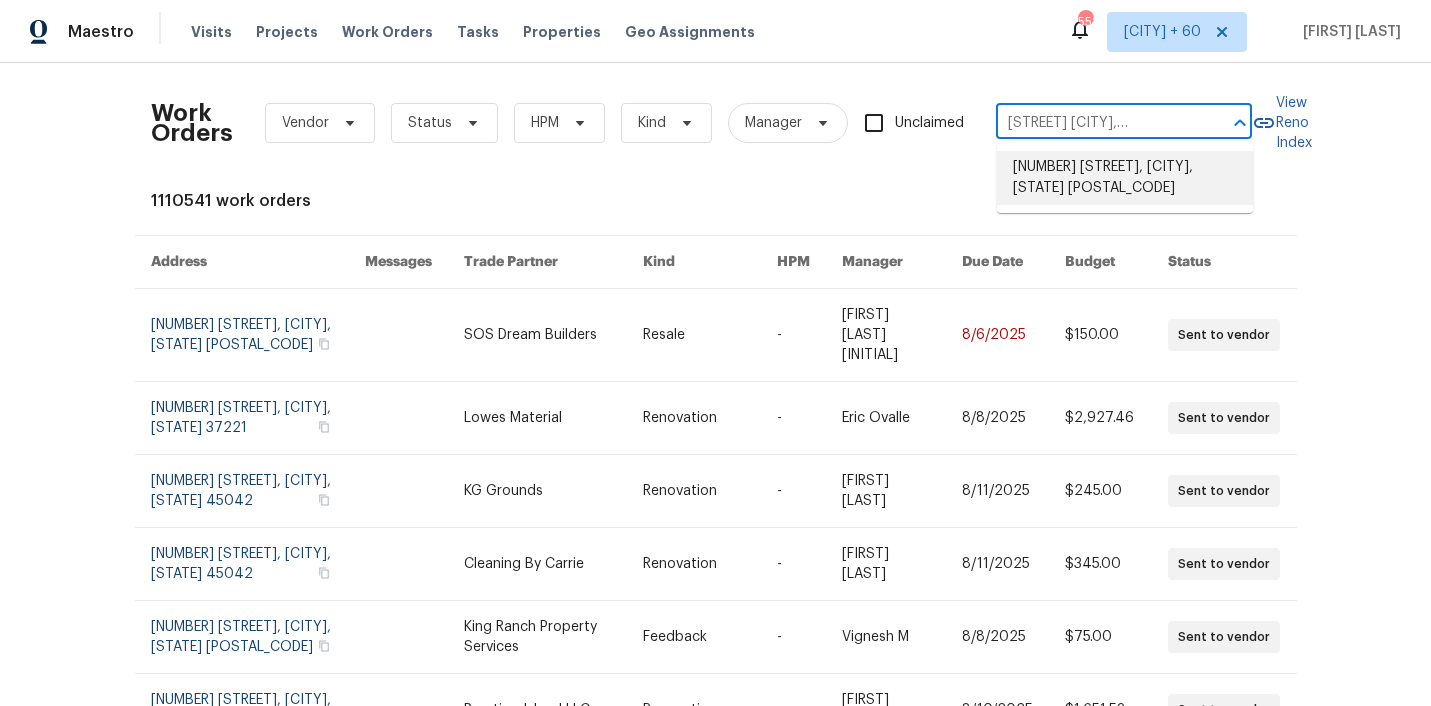 click on "[NUMBER] [STREET], [CITY], [STATE] [POSTAL_CODE]" at bounding box center [1125, 178] 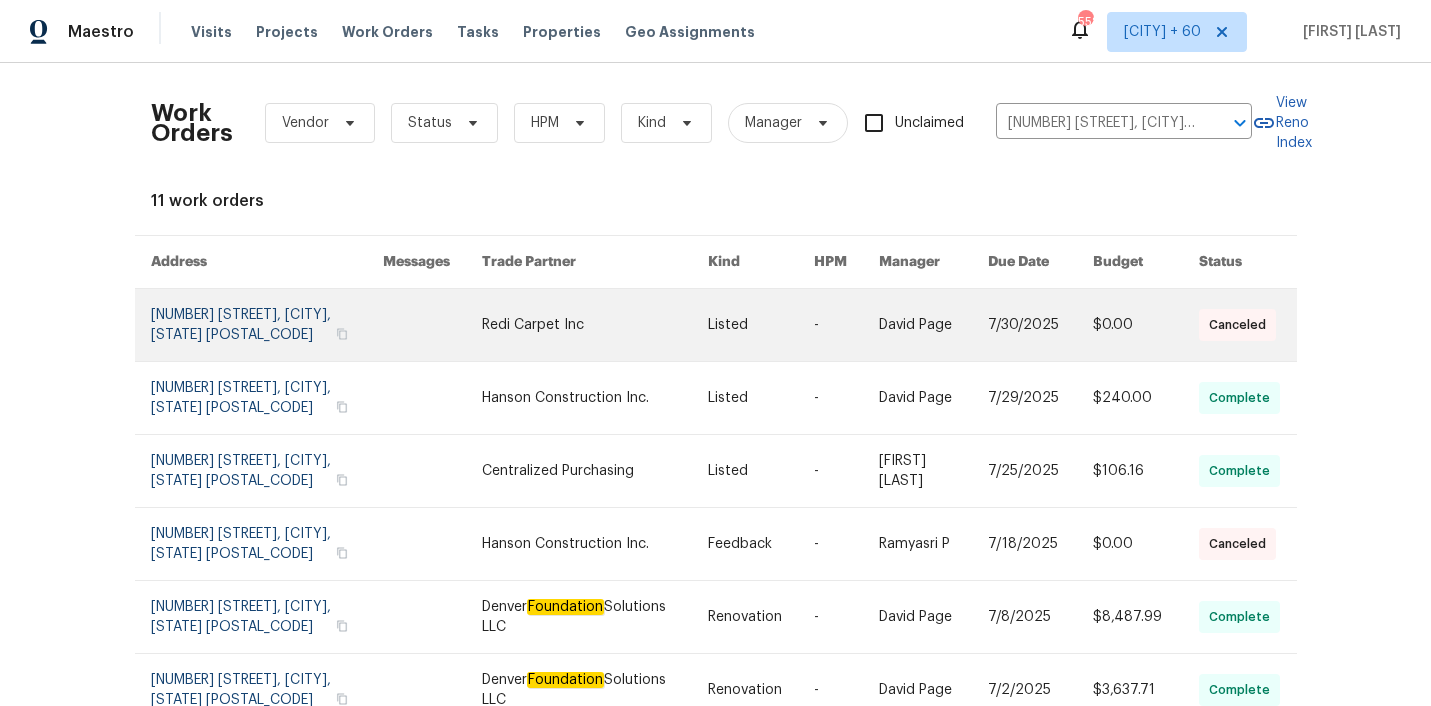 click at bounding box center [595, 325] 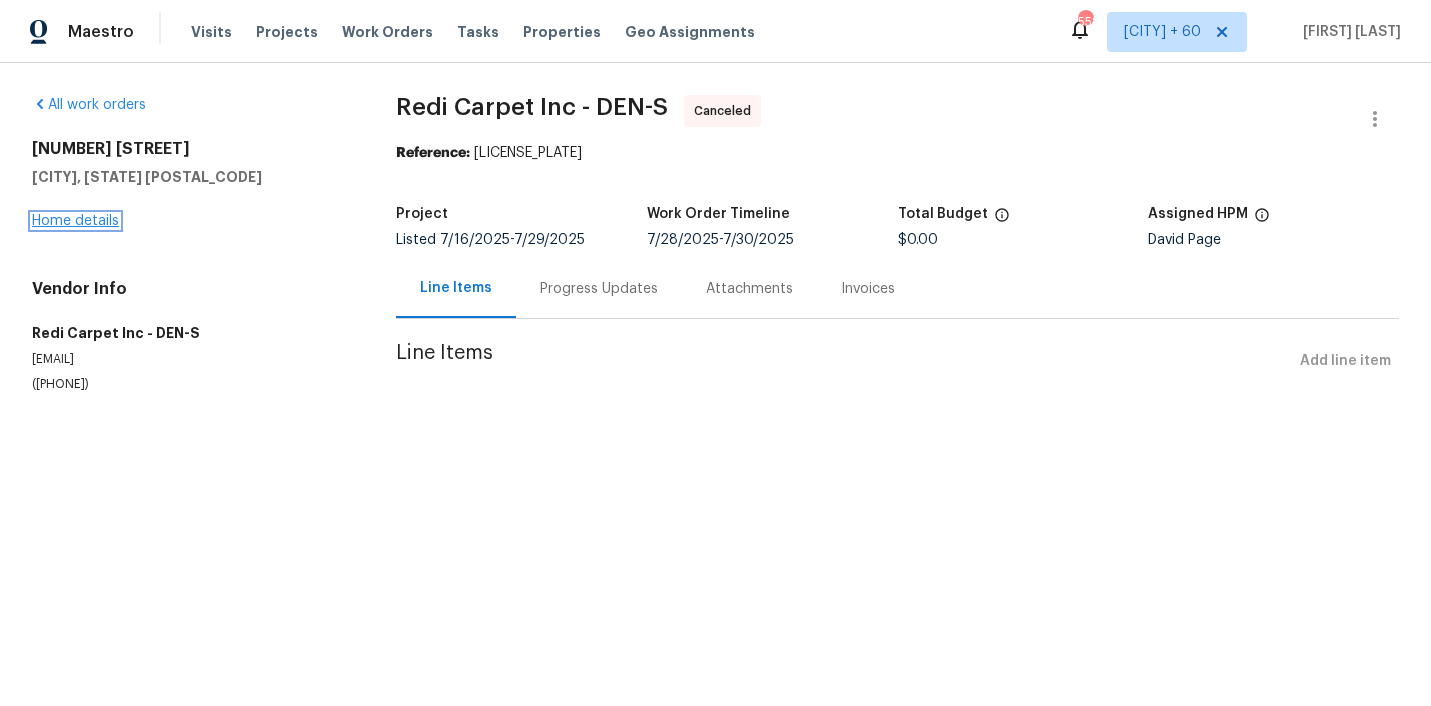 click on "Home details" at bounding box center (75, 221) 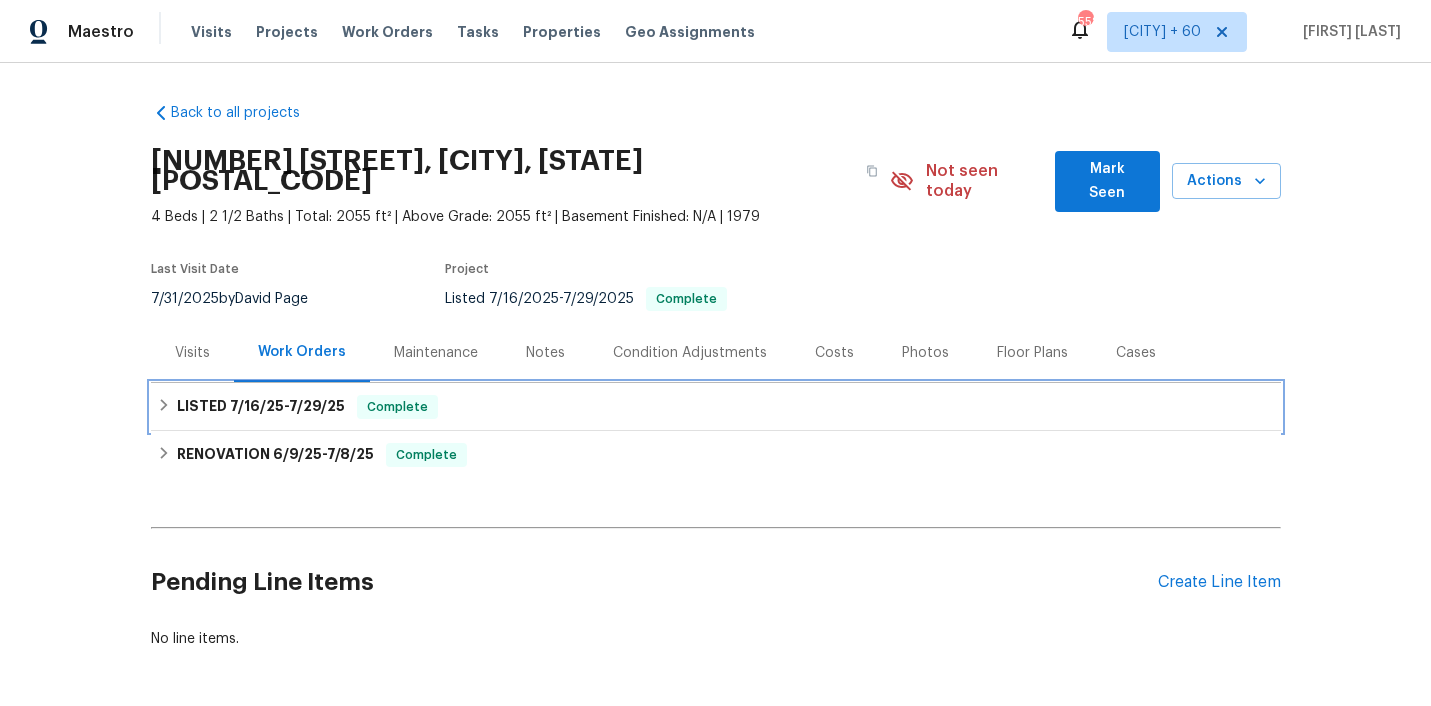 click on "LISTED   [DATE]  -  [DATE] Complete" at bounding box center [716, 407] 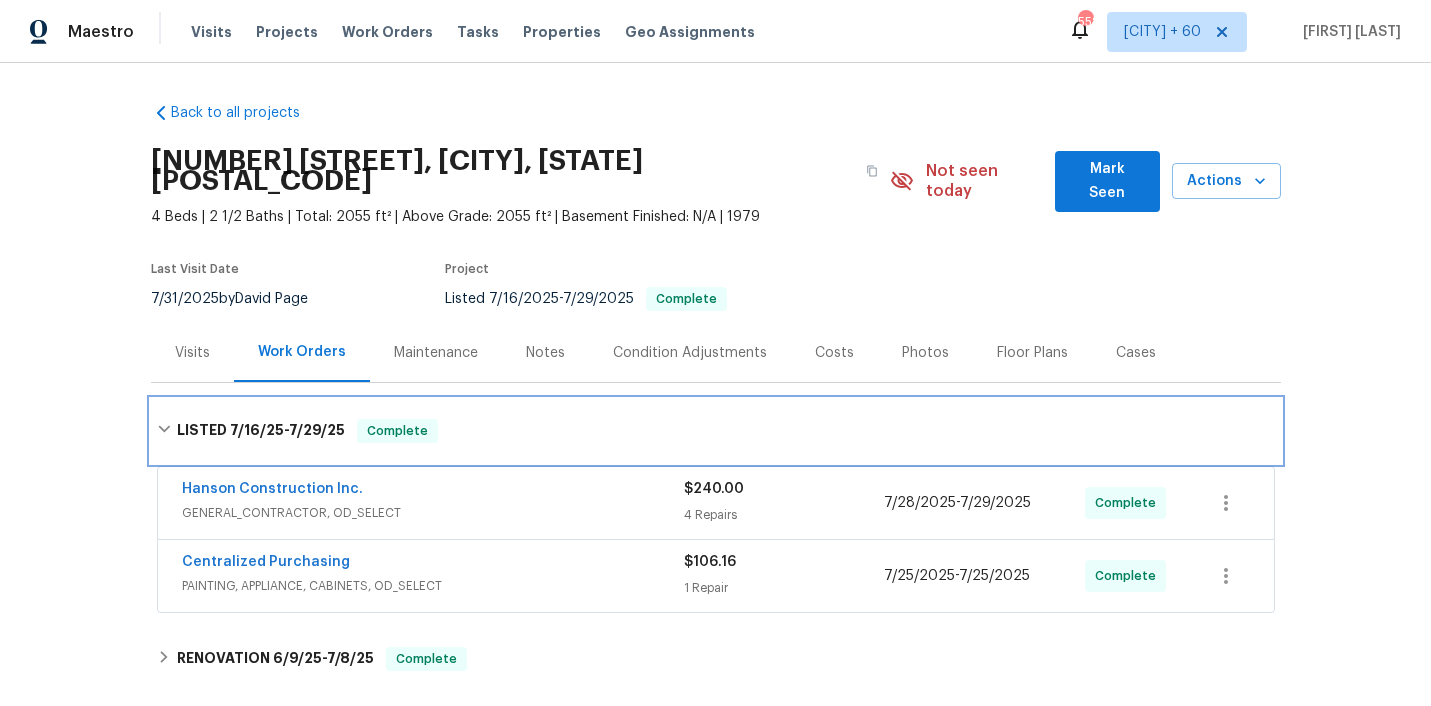 scroll, scrollTop: 121, scrollLeft: 0, axis: vertical 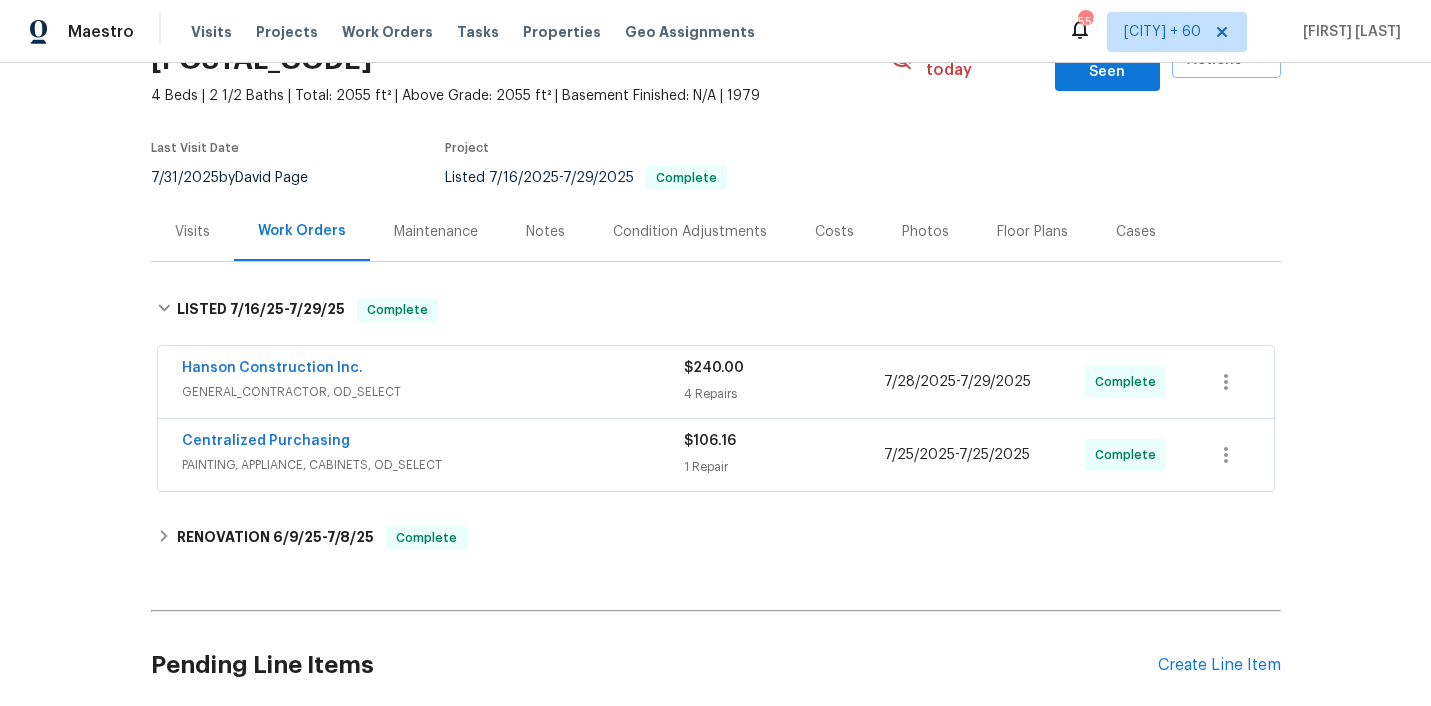 click on "Centralized Purchasing" at bounding box center [433, 443] 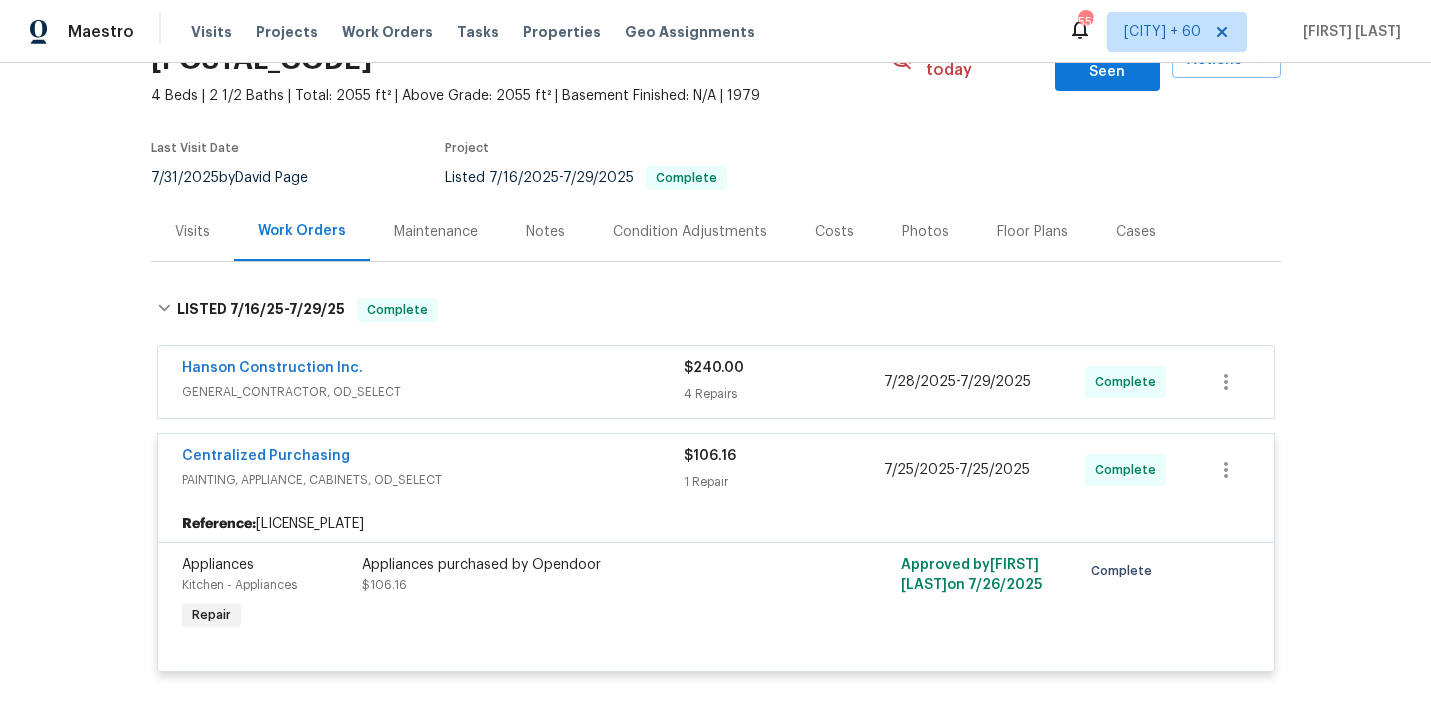 click on "GENERAL_CONTRACTOR, OD_SELECT" at bounding box center [433, 392] 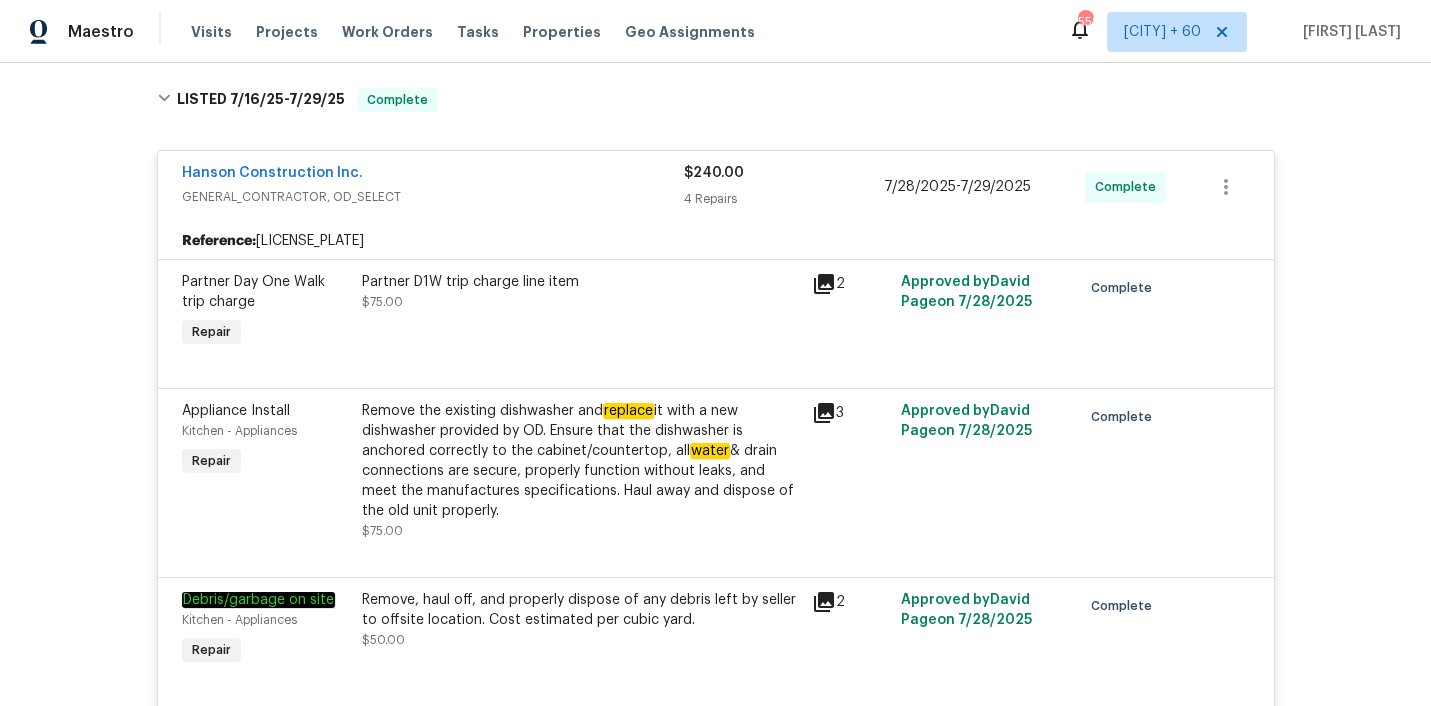 scroll, scrollTop: 309, scrollLeft: 0, axis: vertical 